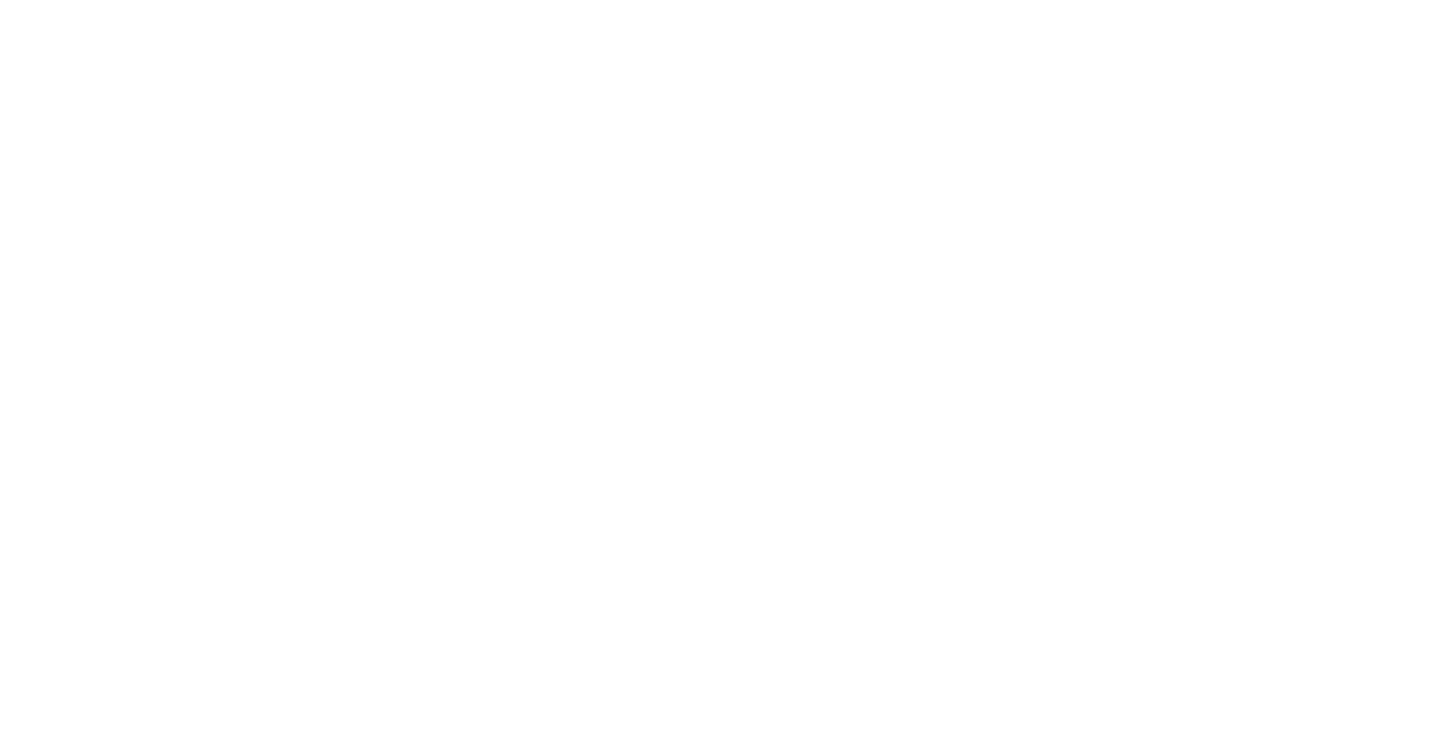 scroll, scrollTop: 0, scrollLeft: 0, axis: both 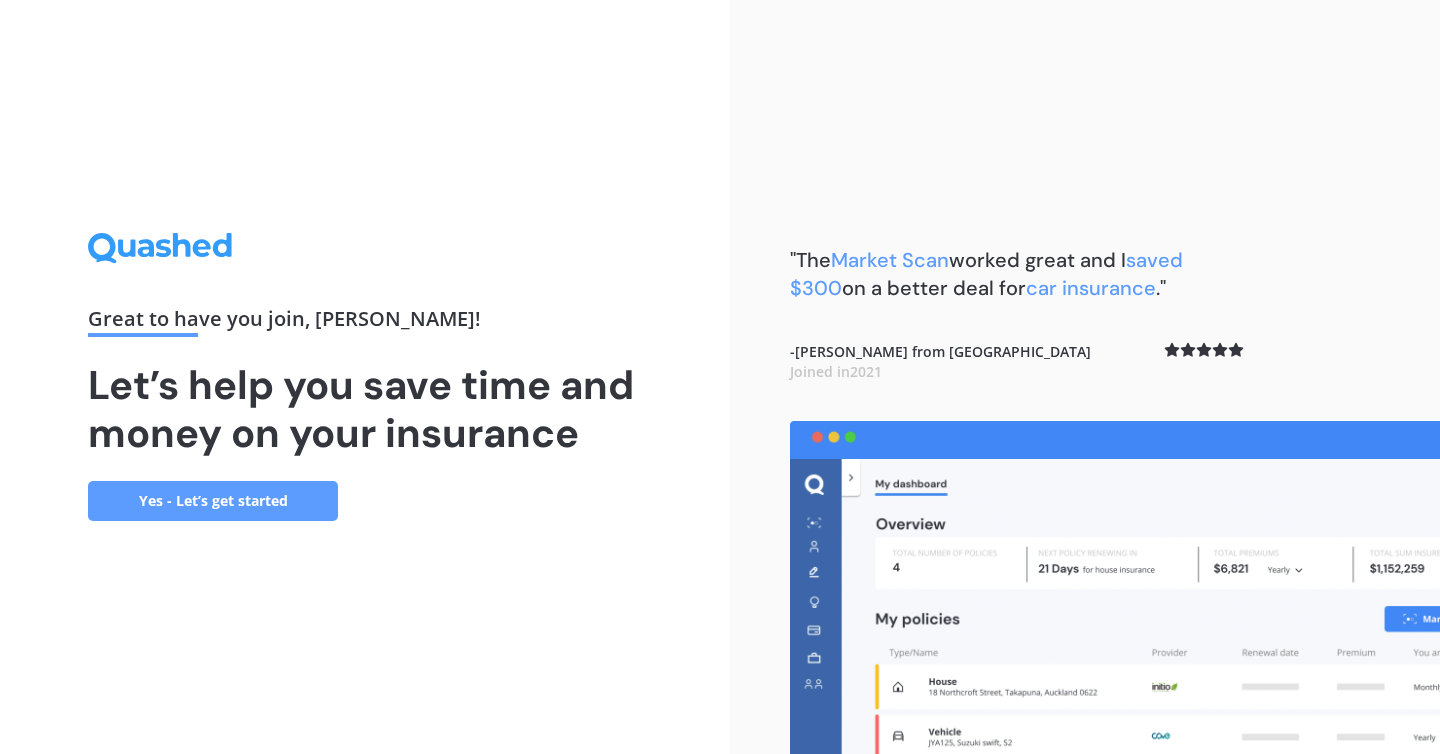 click on "Yes - Let’s get started" at bounding box center [213, 501] 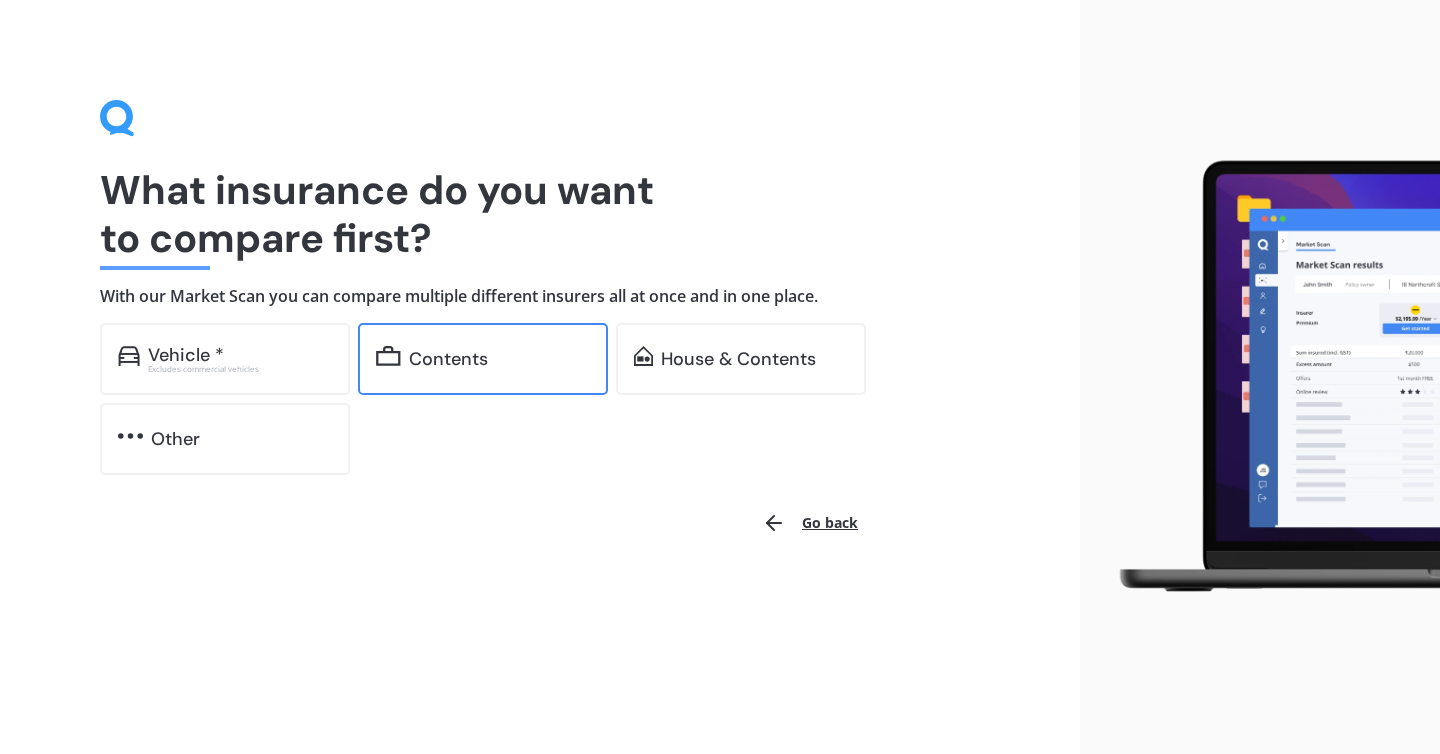 click on "Contents" at bounding box center (448, 359) 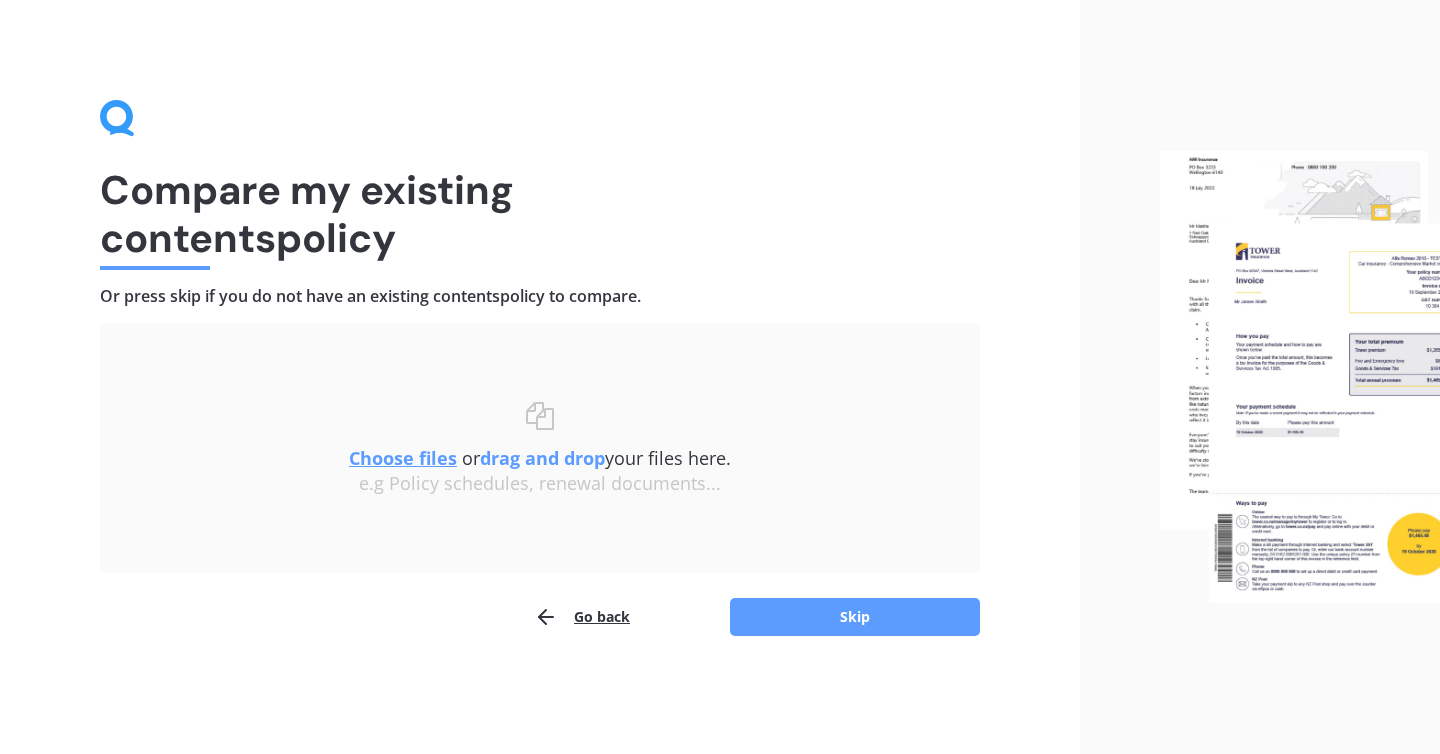 click on "Choose files" at bounding box center (403, 458) 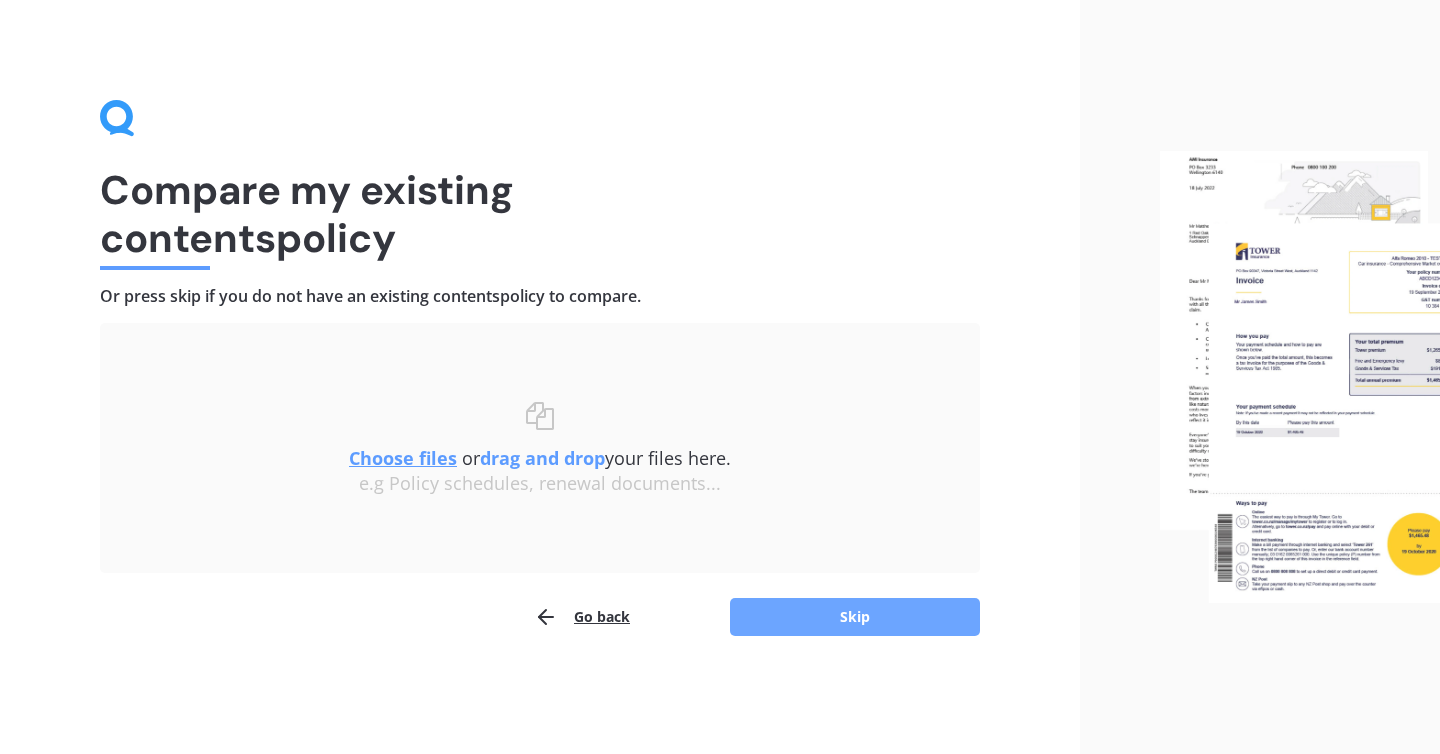 click on "Skip" at bounding box center [855, 617] 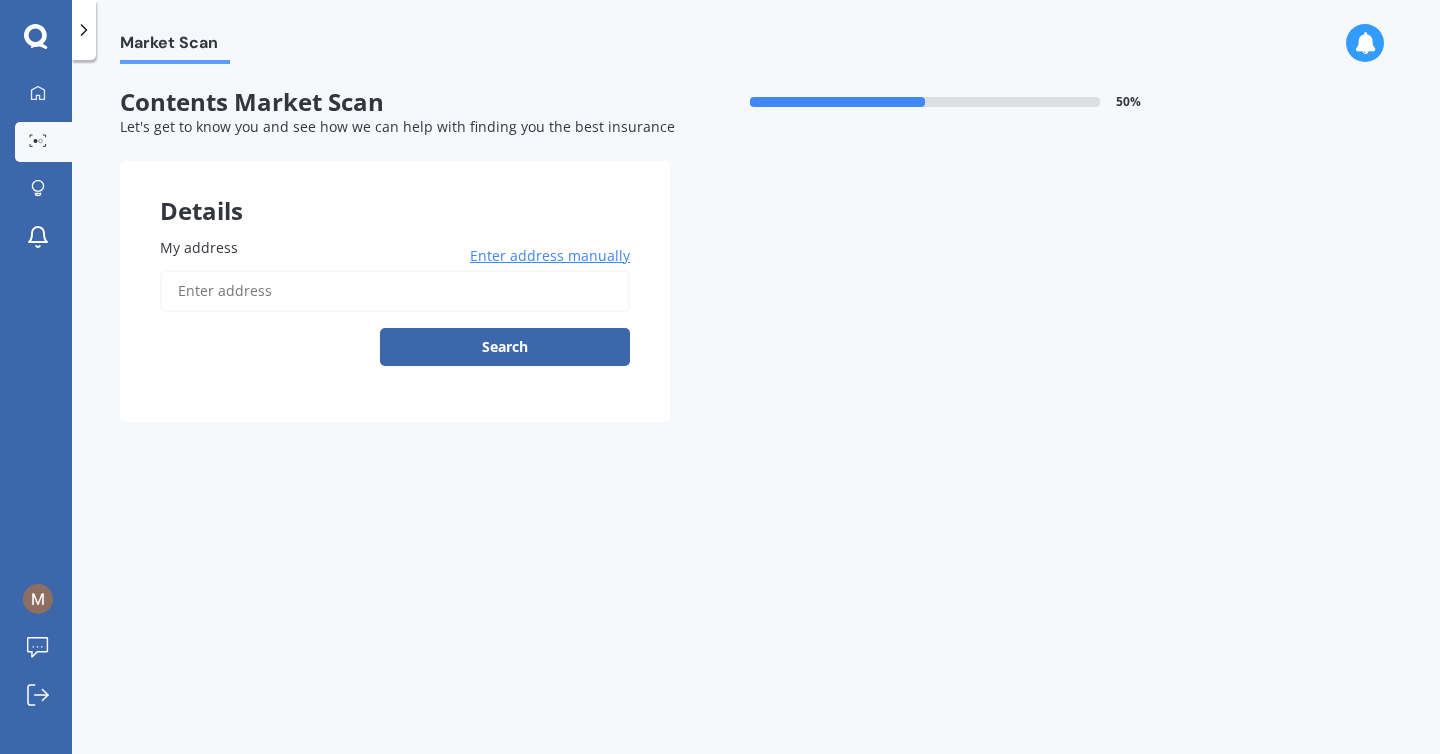click on "My address" at bounding box center (199, 247) 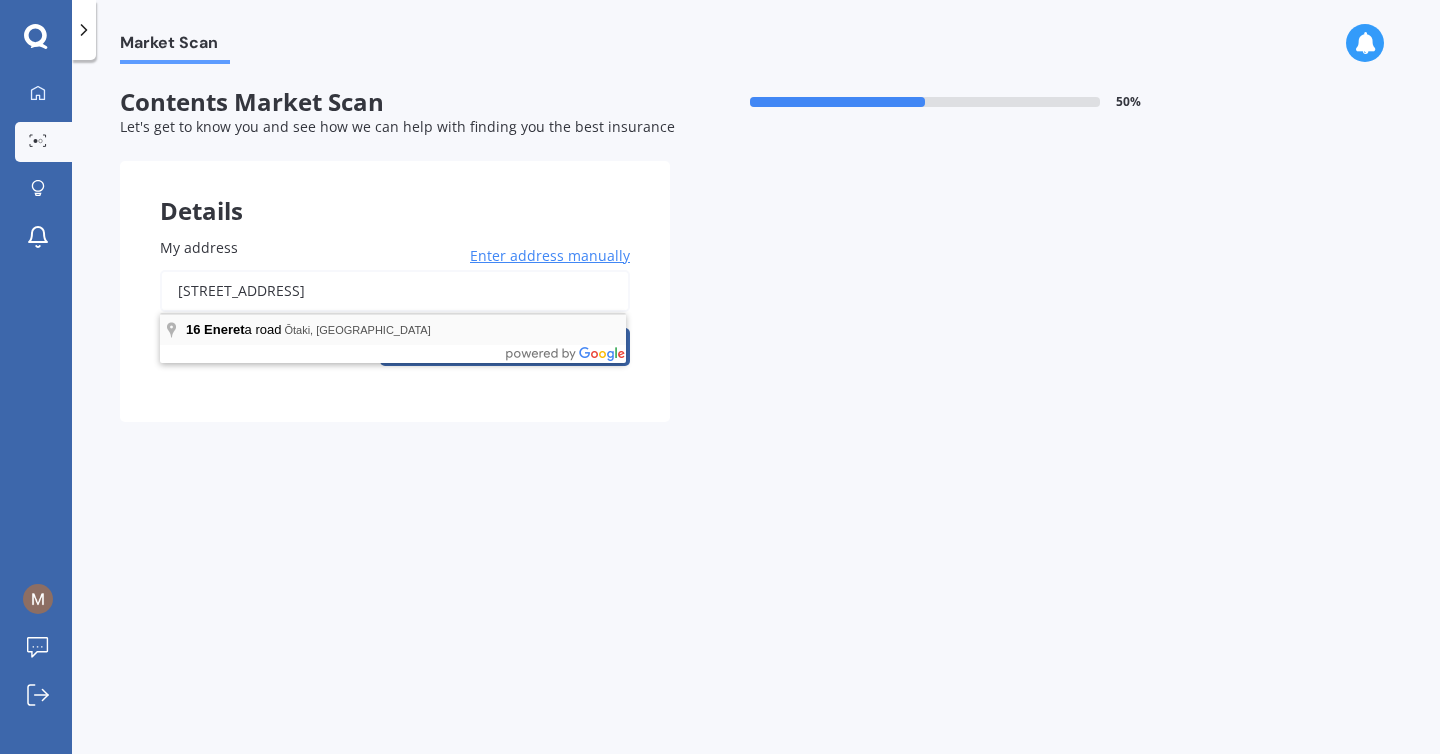 type on "[STREET_ADDRESS]" 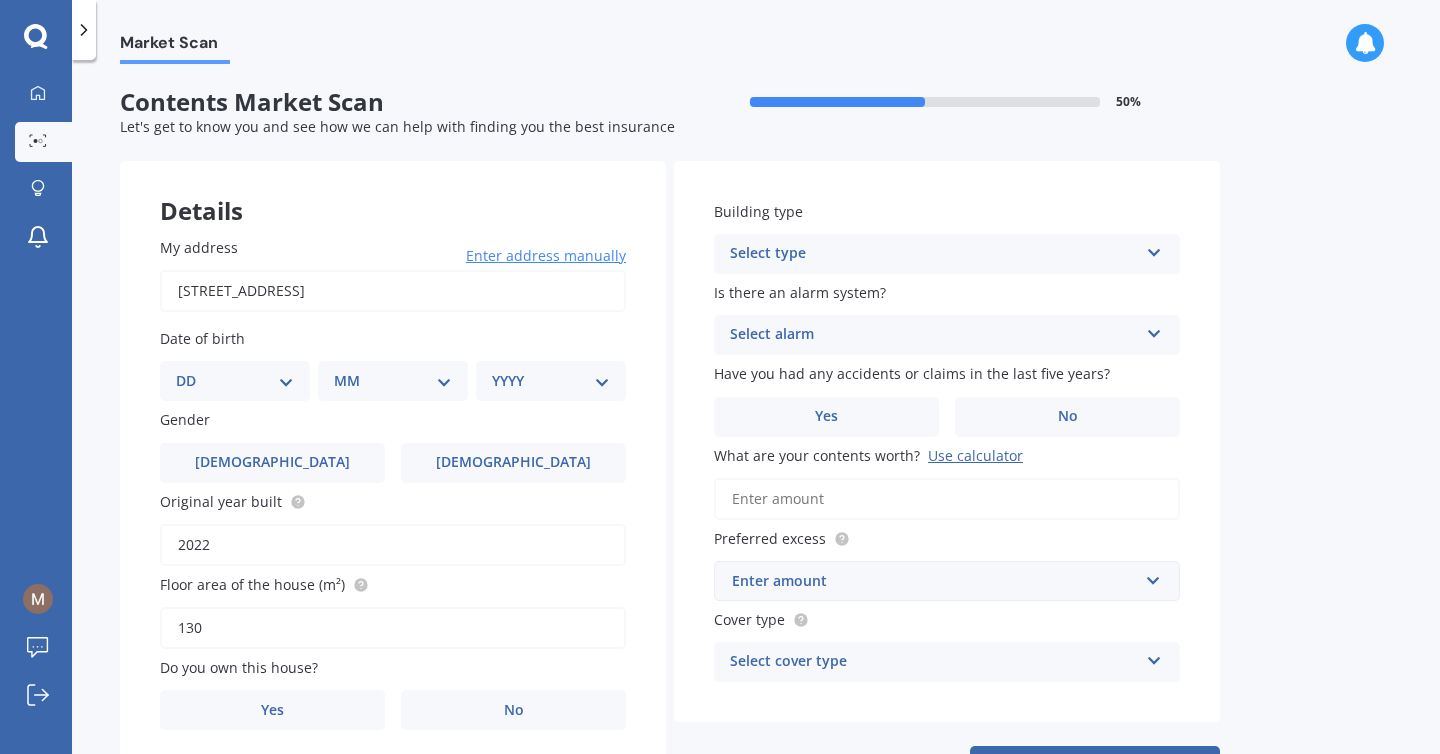 click on "DD 01 02 03 04 05 06 07 08 09 10 11 12 13 14 15 16 17 18 19 20 21 22 23 24 25 26 27 28 29 30 31" at bounding box center (235, 381) 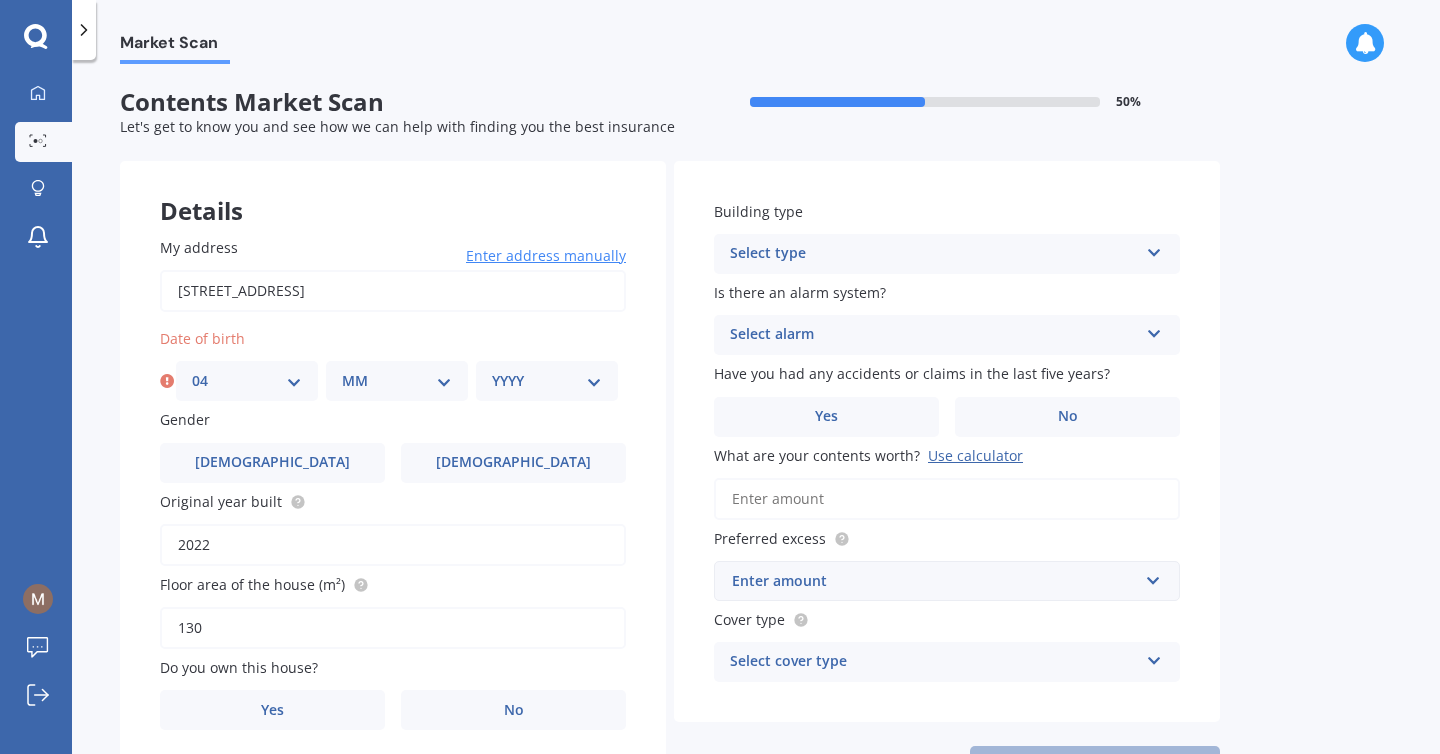 click on "MM 01 02 03 04 05 06 07 08 09 10 11 12" at bounding box center [397, 381] 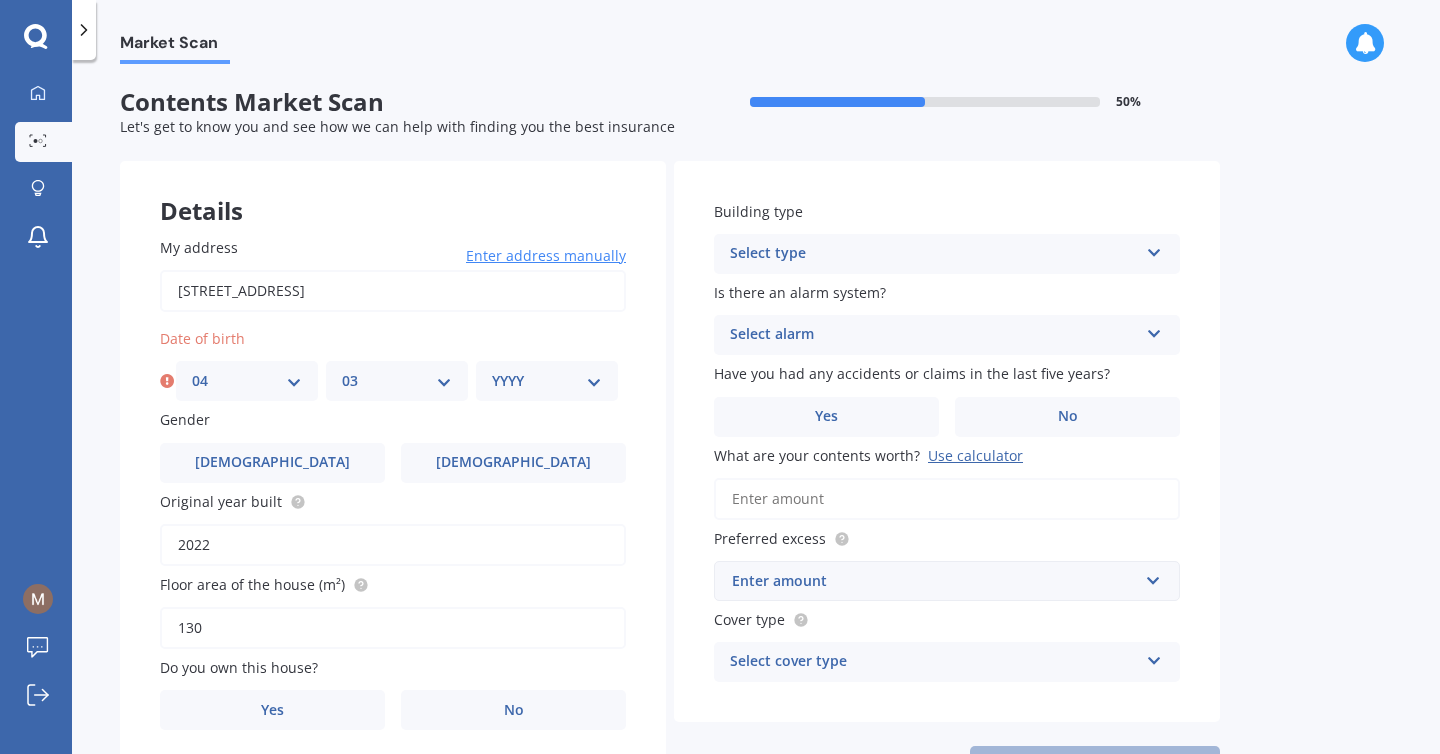 click on "YYYY 2009 2008 2007 2006 2005 2004 2003 2002 2001 2000 1999 1998 1997 1996 1995 1994 1993 1992 1991 1990 1989 1988 1987 1986 1985 1984 1983 1982 1981 1980 1979 1978 1977 1976 1975 1974 1973 1972 1971 1970 1969 1968 1967 1966 1965 1964 1963 1962 1961 1960 1959 1958 1957 1956 1955 1954 1953 1952 1951 1950 1949 1948 1947 1946 1945 1944 1943 1942 1941 1940 1939 1938 1937 1936 1935 1934 1933 1932 1931 1930 1929 1928 1927 1926 1925 1924 1923 1922 1921 1920 1919 1918 1917 1916 1915 1914 1913 1912 1911 1910" at bounding box center [547, 381] 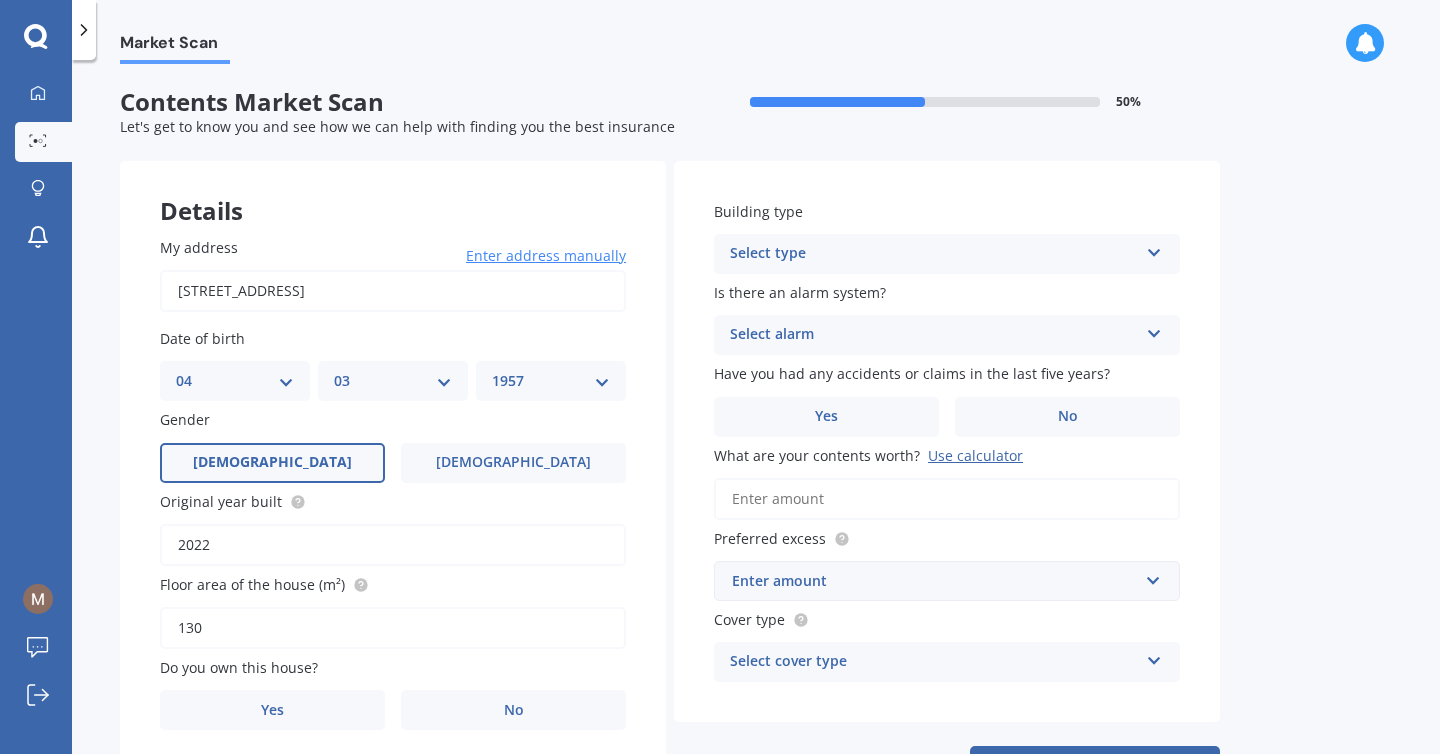 click on "[DEMOGRAPHIC_DATA]" at bounding box center [272, 462] 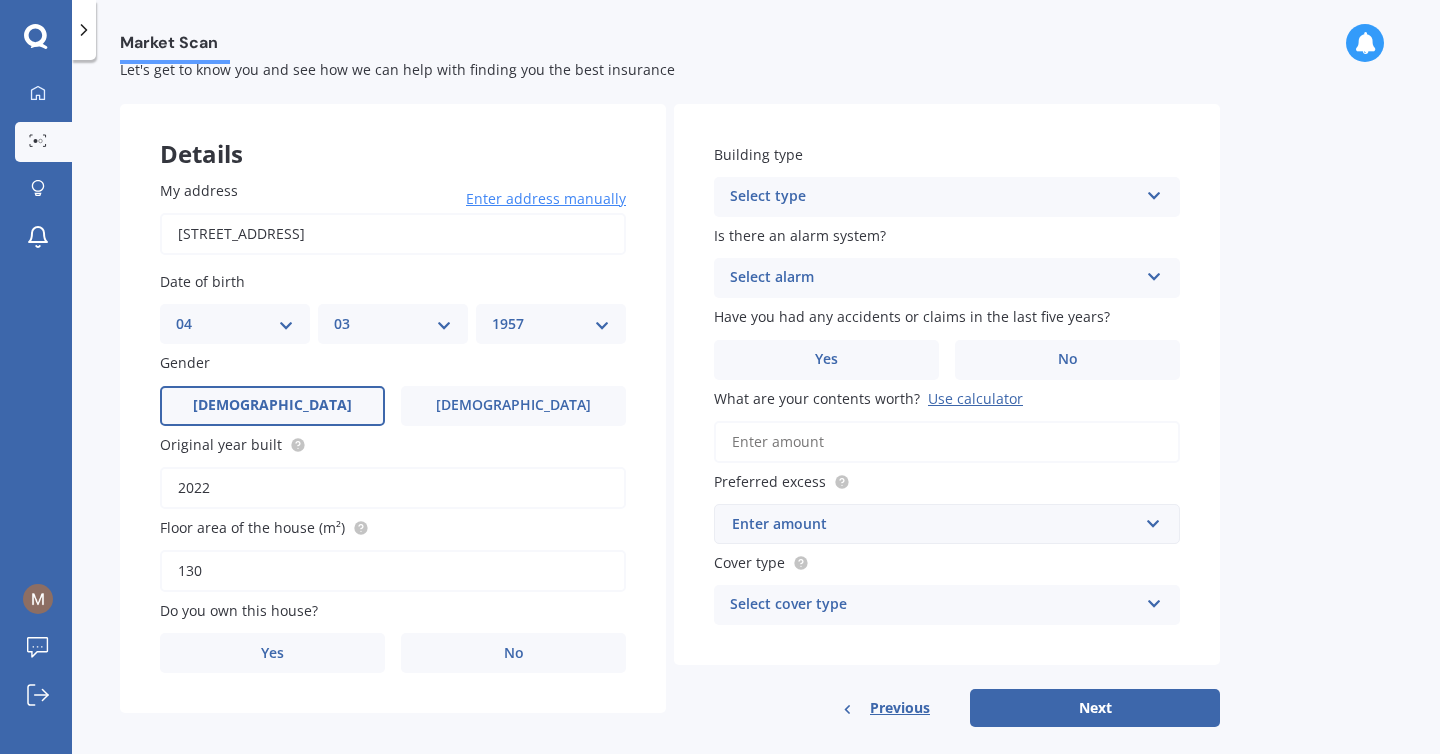scroll, scrollTop: 85, scrollLeft: 0, axis: vertical 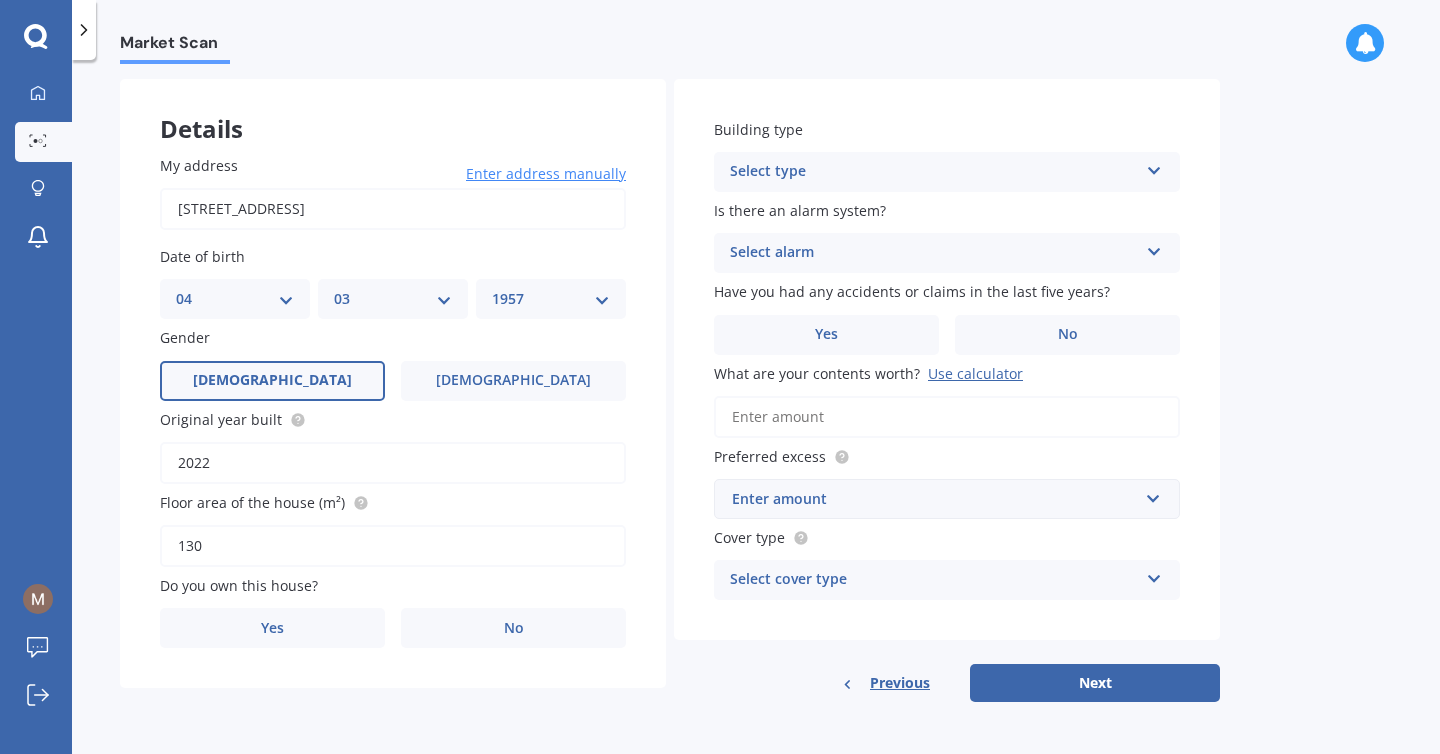 click on "Yes" at bounding box center [272, 628] 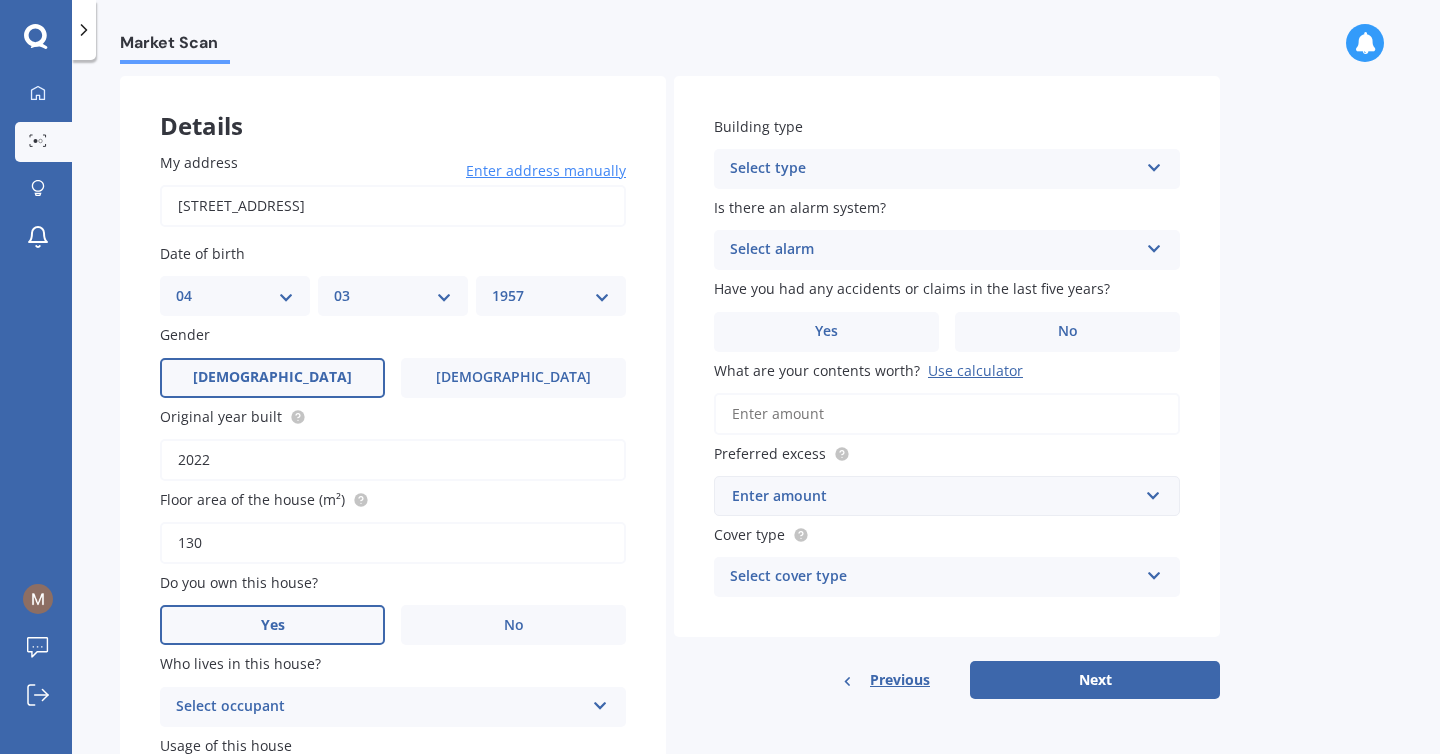 click on "Select type" at bounding box center (934, 169) 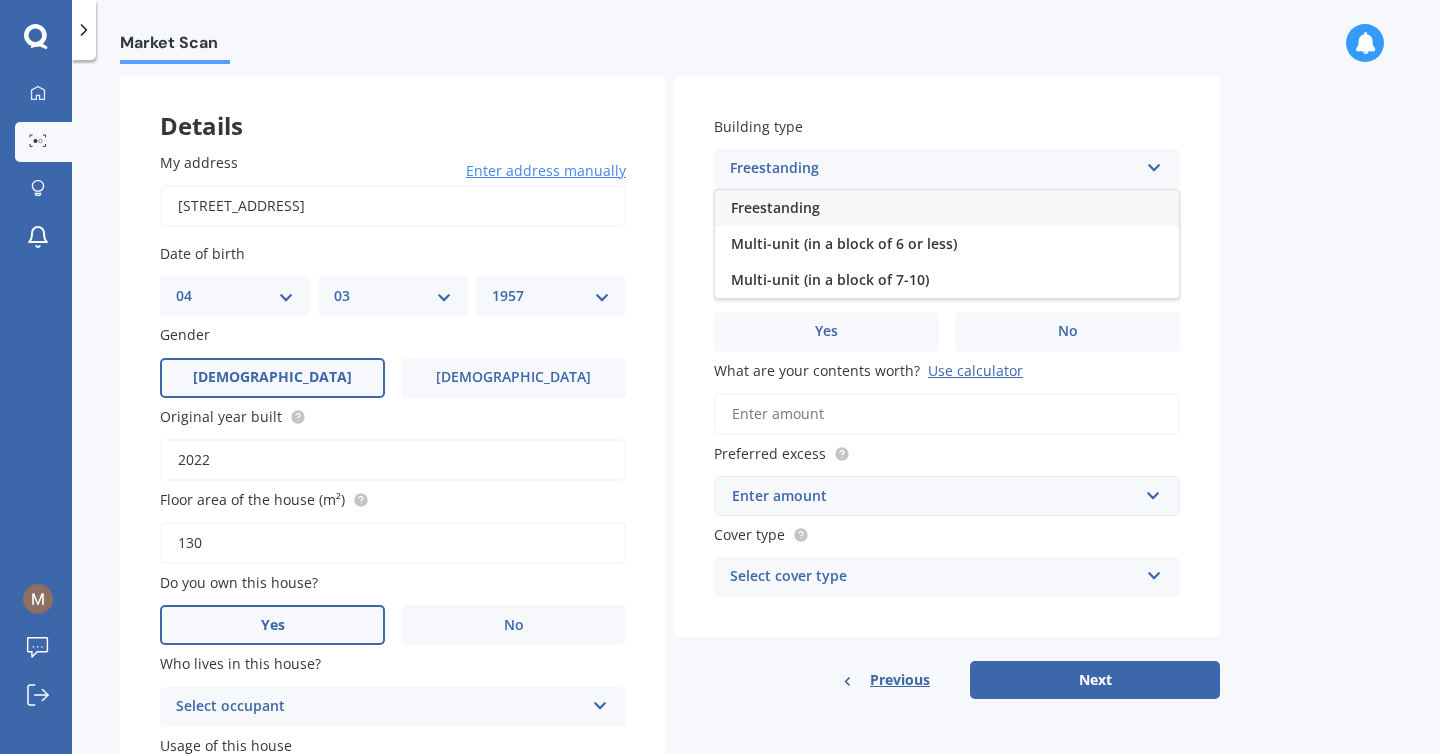 click on "Freestanding" at bounding box center (947, 208) 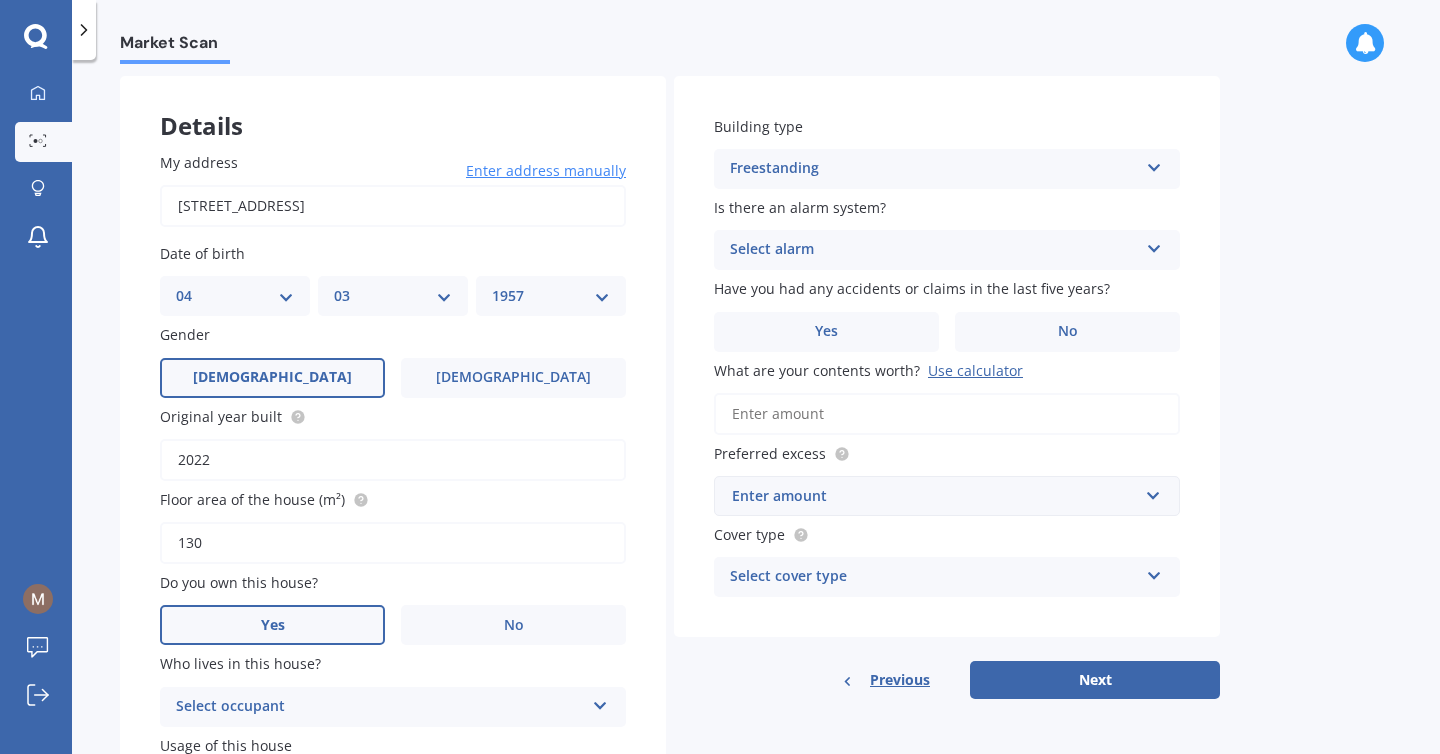 click on "Select alarm" at bounding box center [934, 250] 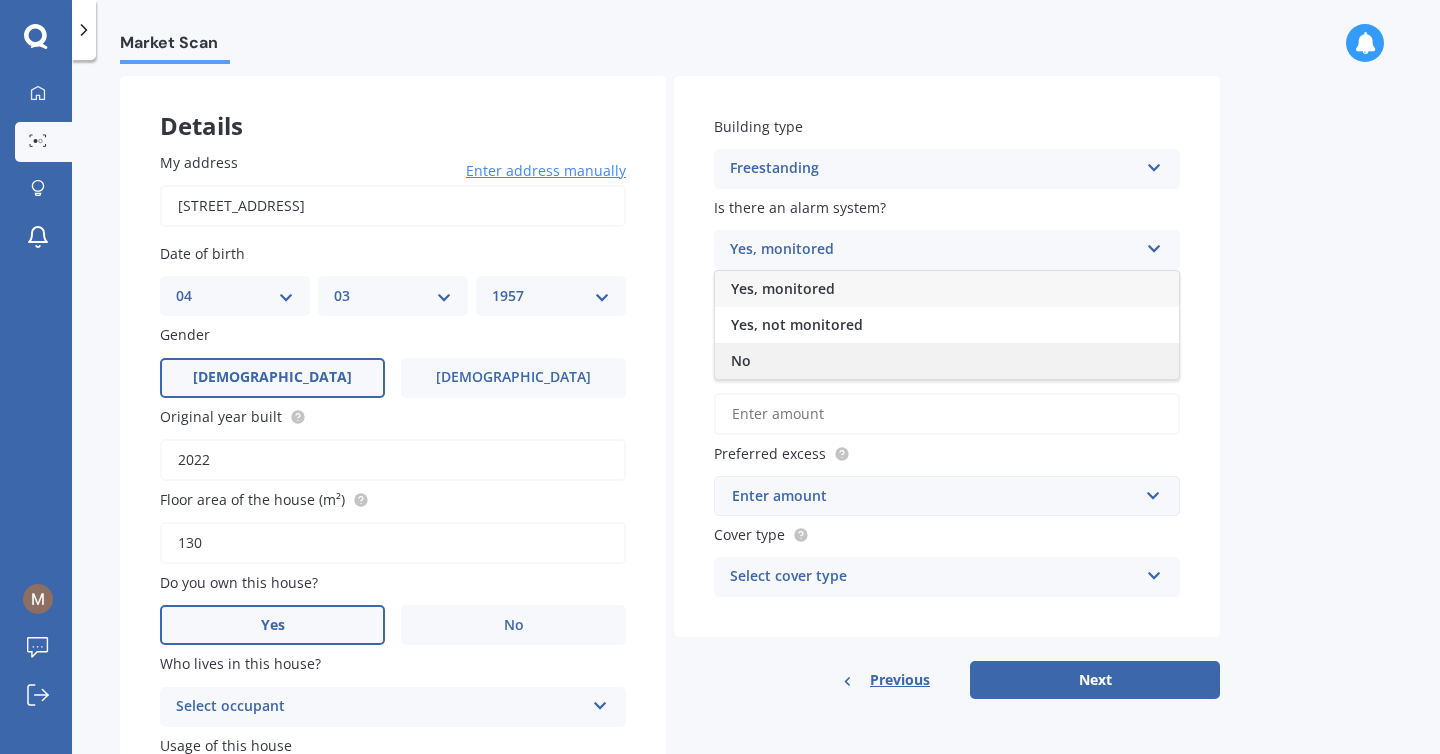 click on "No" at bounding box center (947, 361) 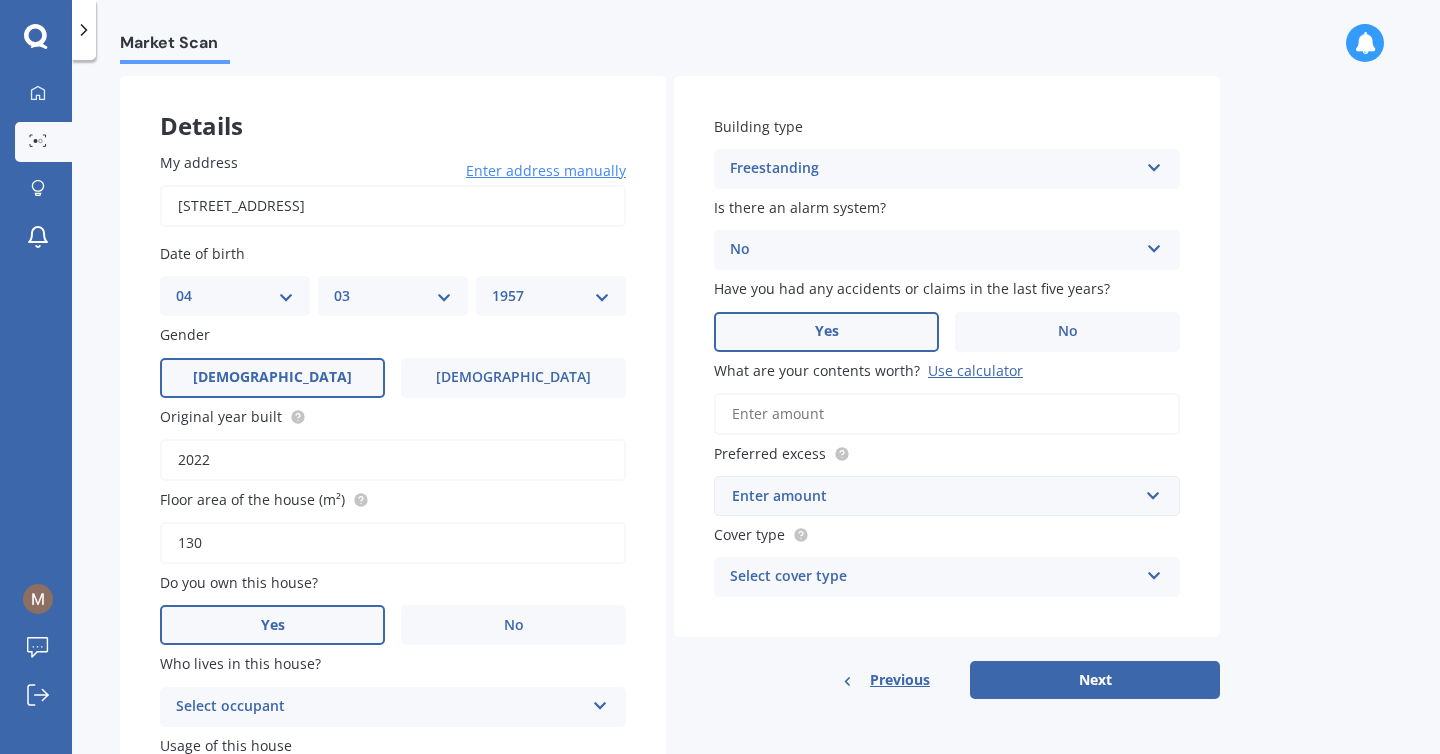 click on "Yes" at bounding box center [826, 332] 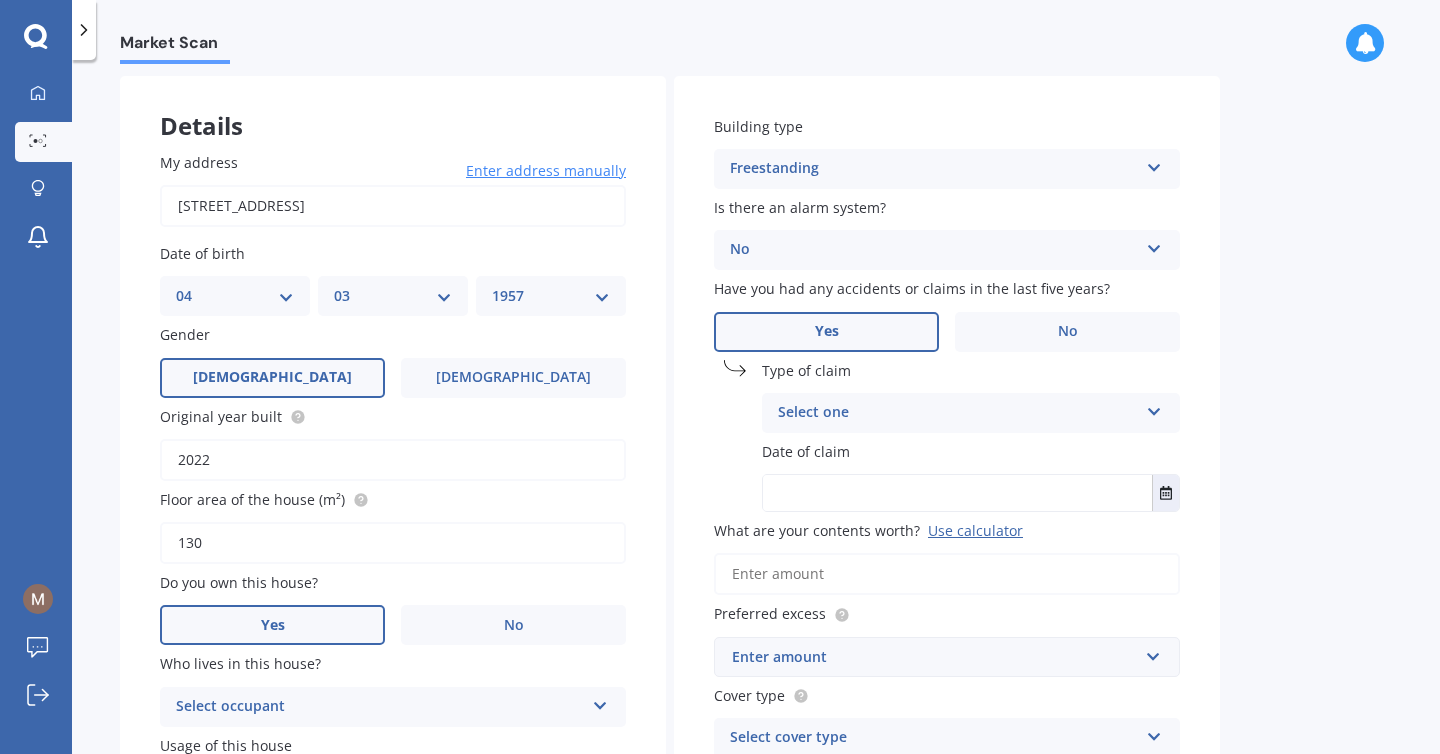 click on "Select one" at bounding box center (958, 413) 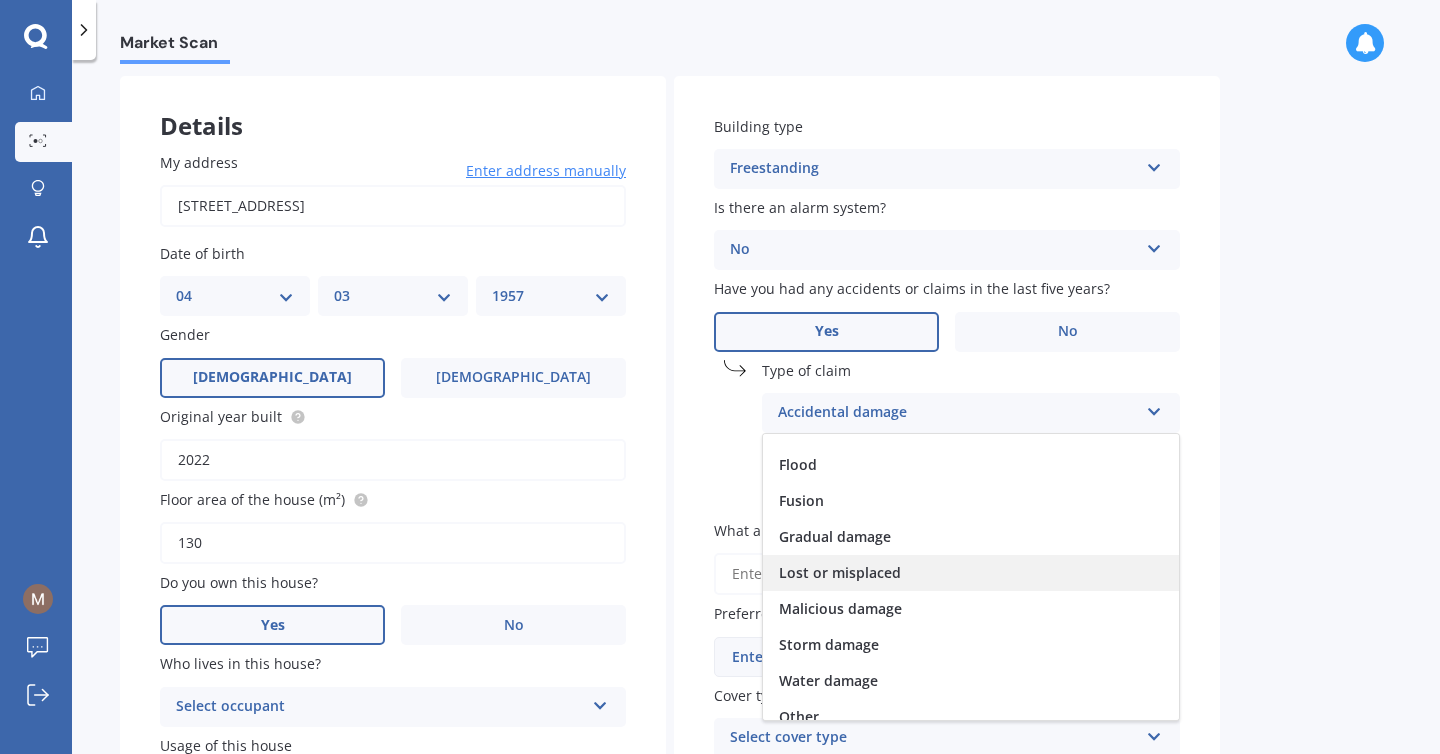 scroll, scrollTop: 146, scrollLeft: 0, axis: vertical 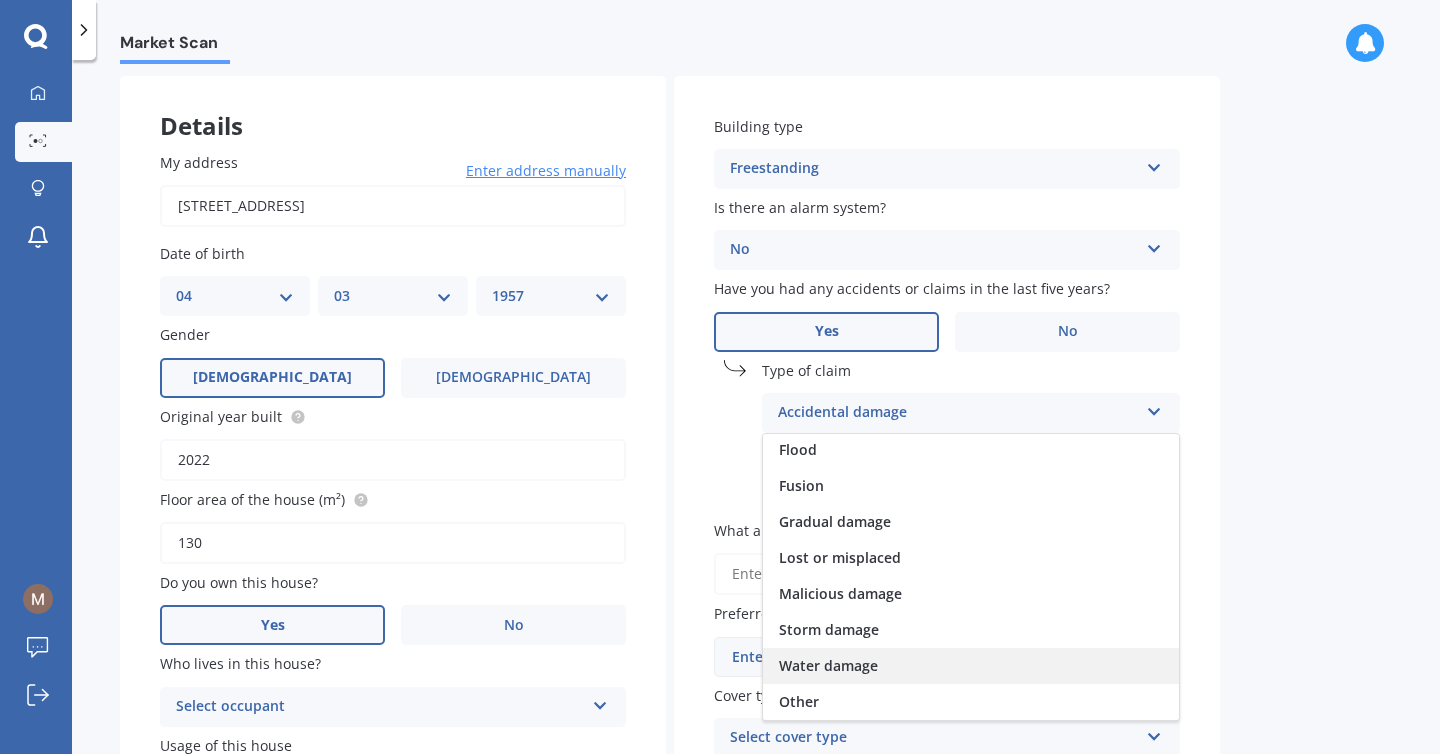 click on "Water damage" at bounding box center (828, 665) 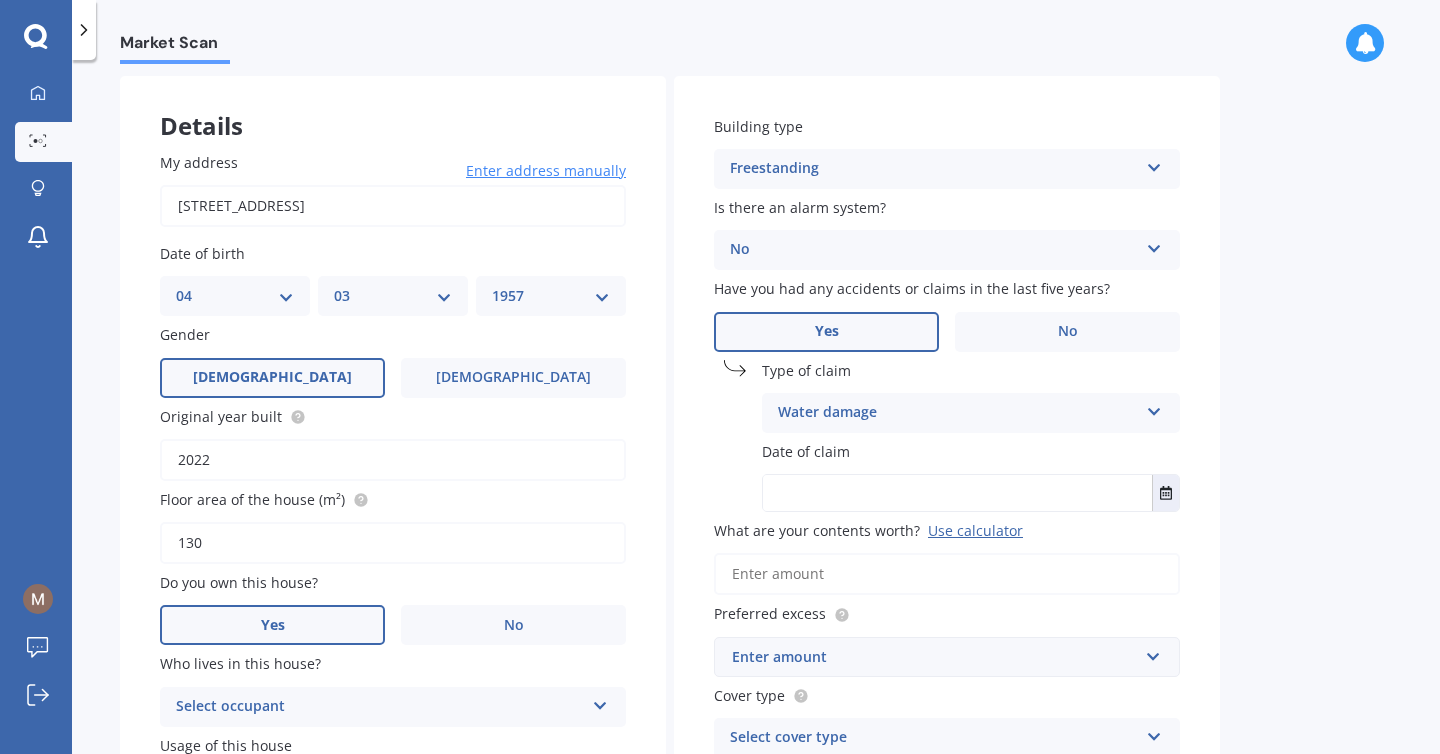 click at bounding box center (957, 493) 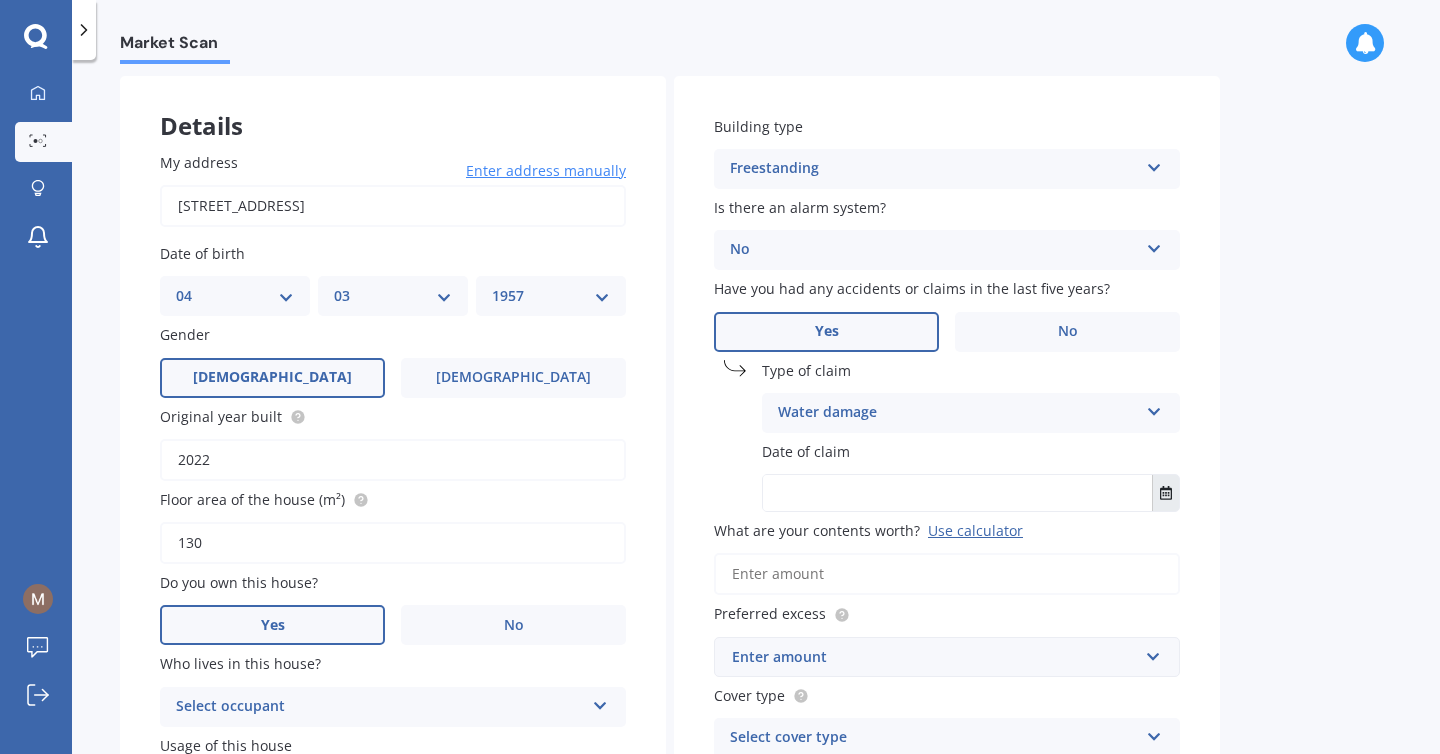click 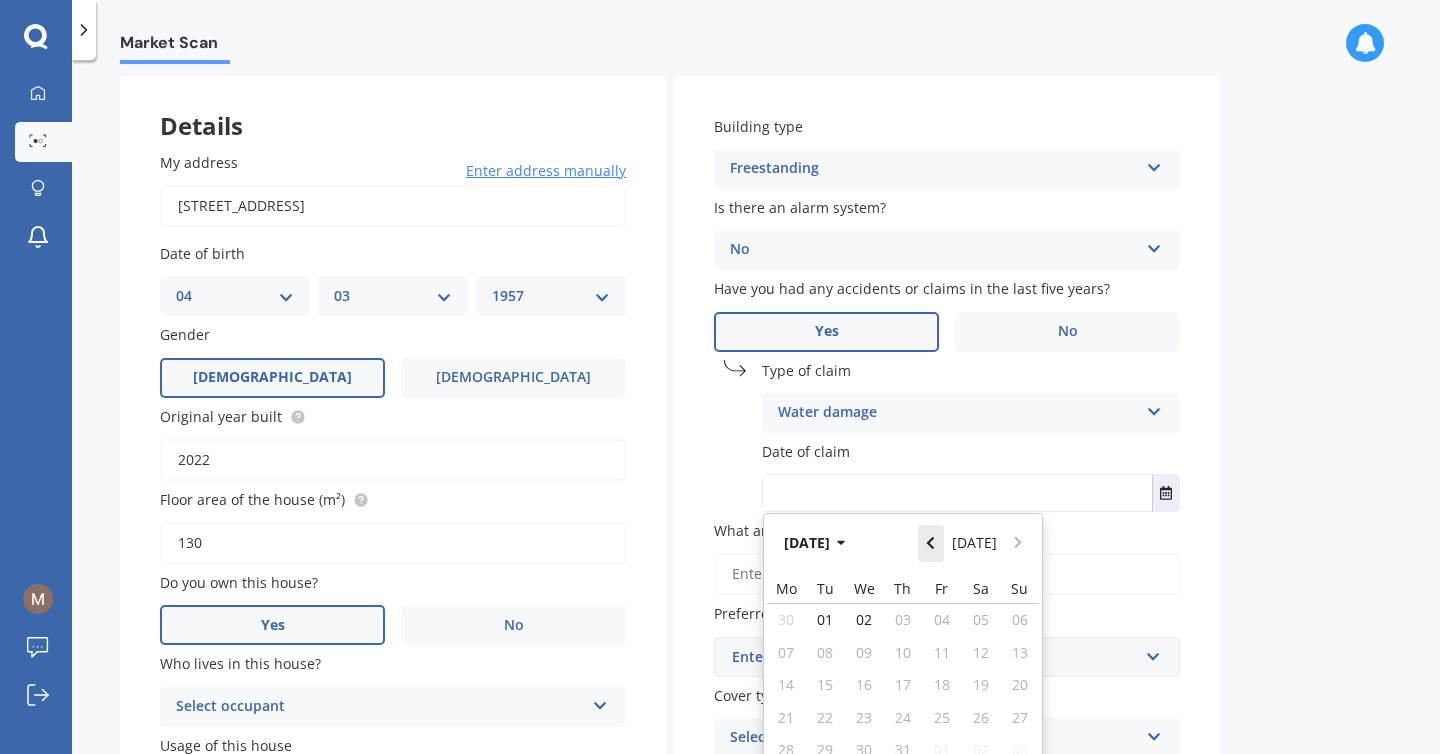 click 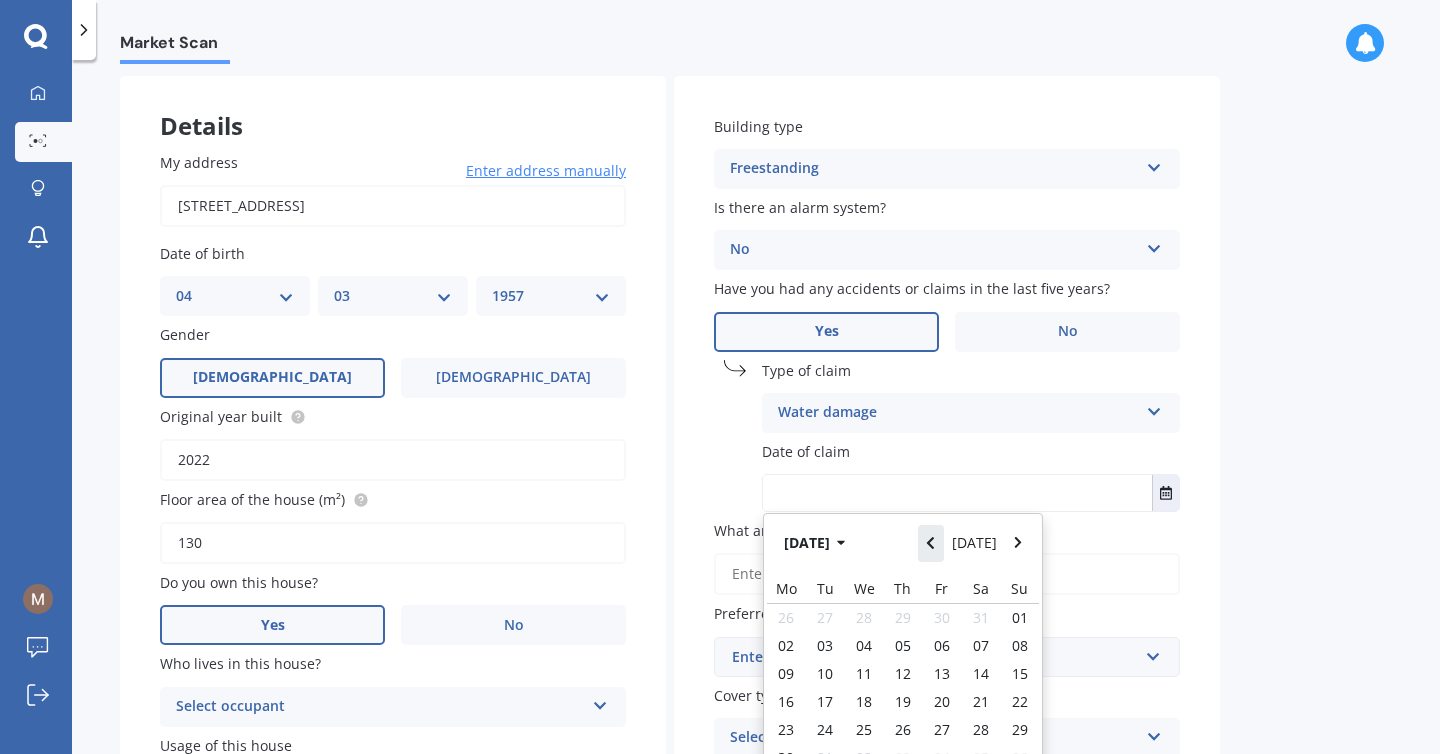 click 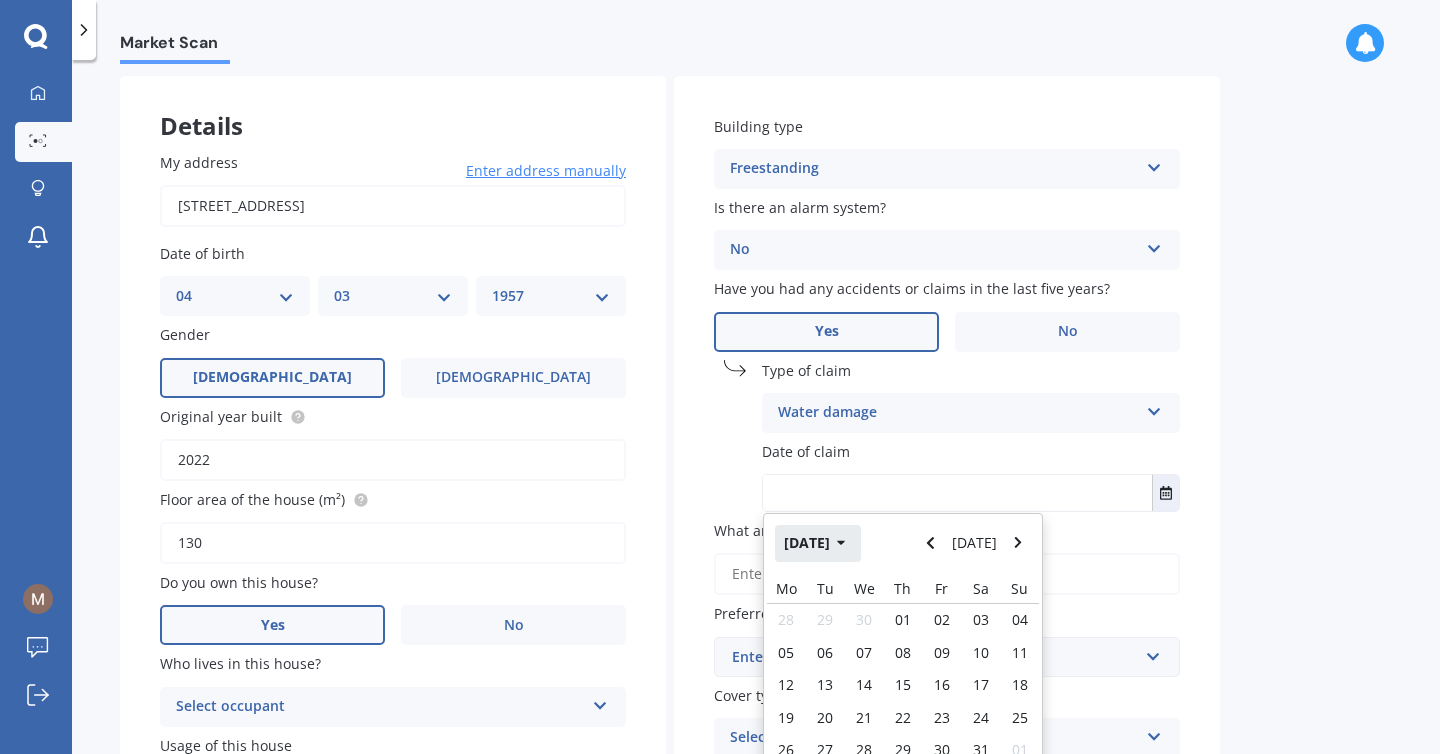 click 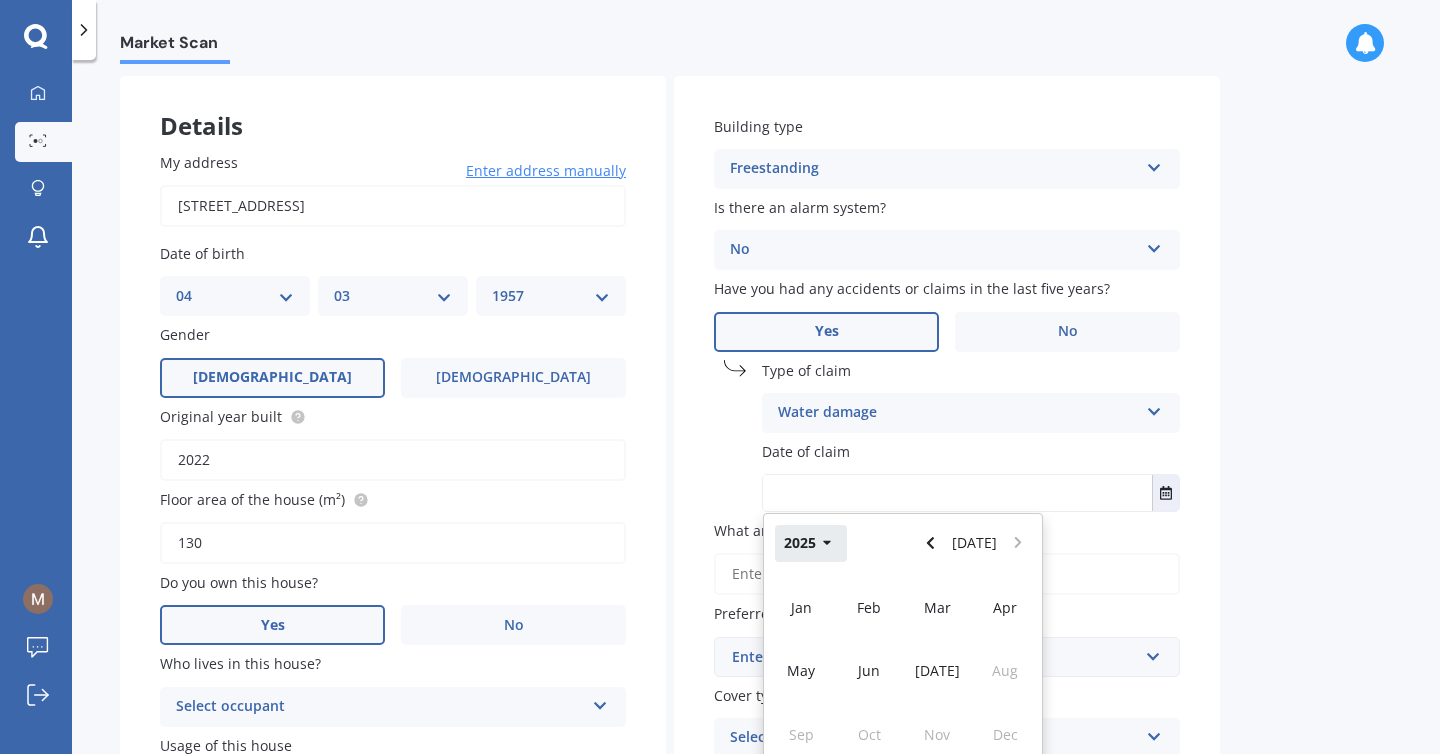 click 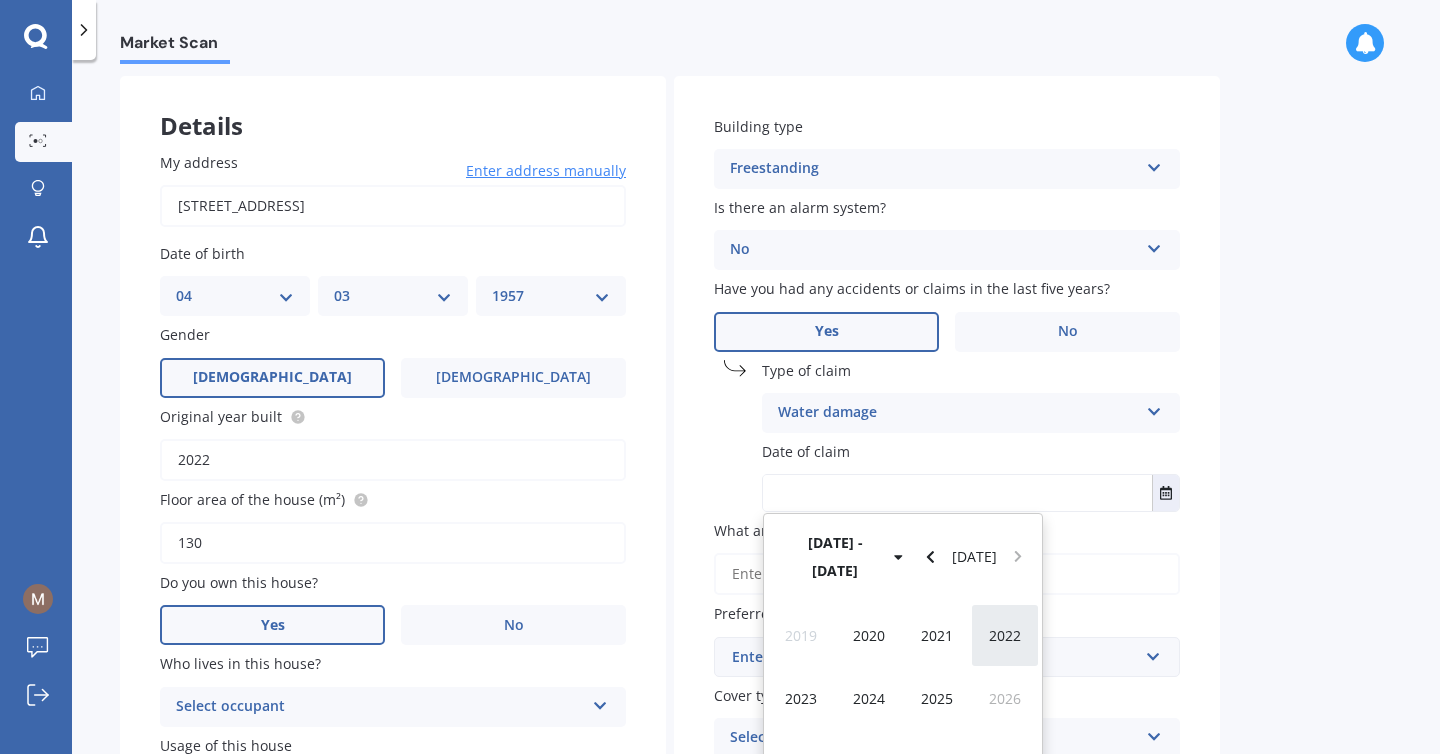 click on "2022" at bounding box center (1005, 635) 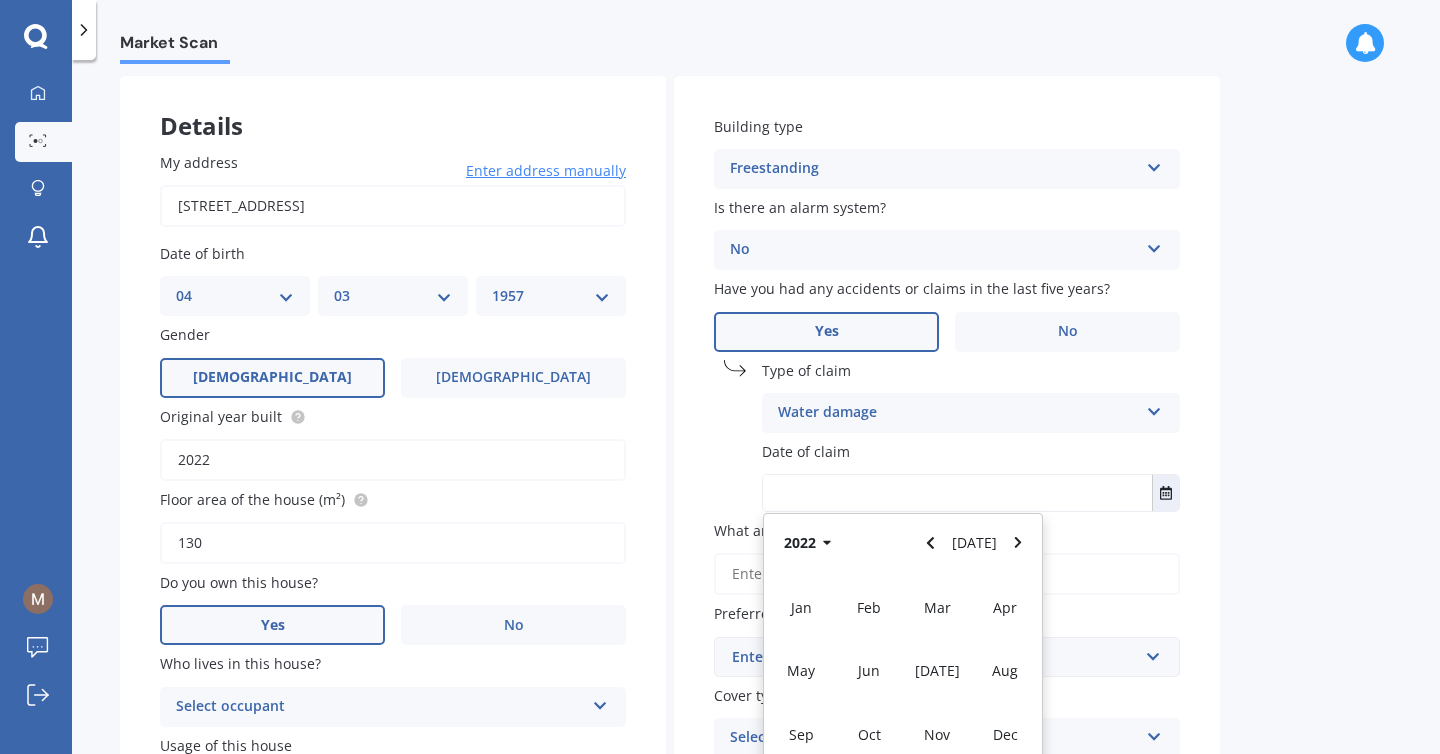scroll, scrollTop: 96, scrollLeft: 0, axis: vertical 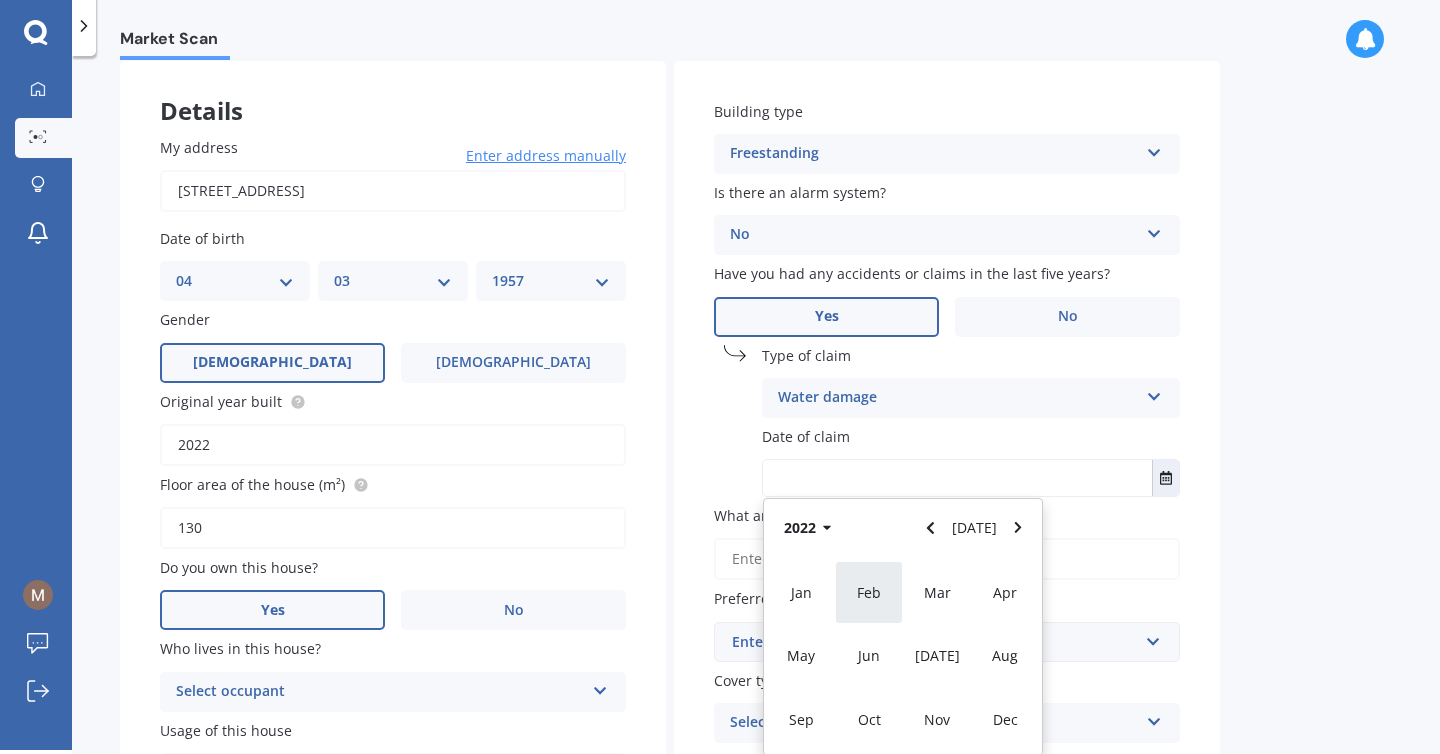 click on "Feb" at bounding box center [869, 592] 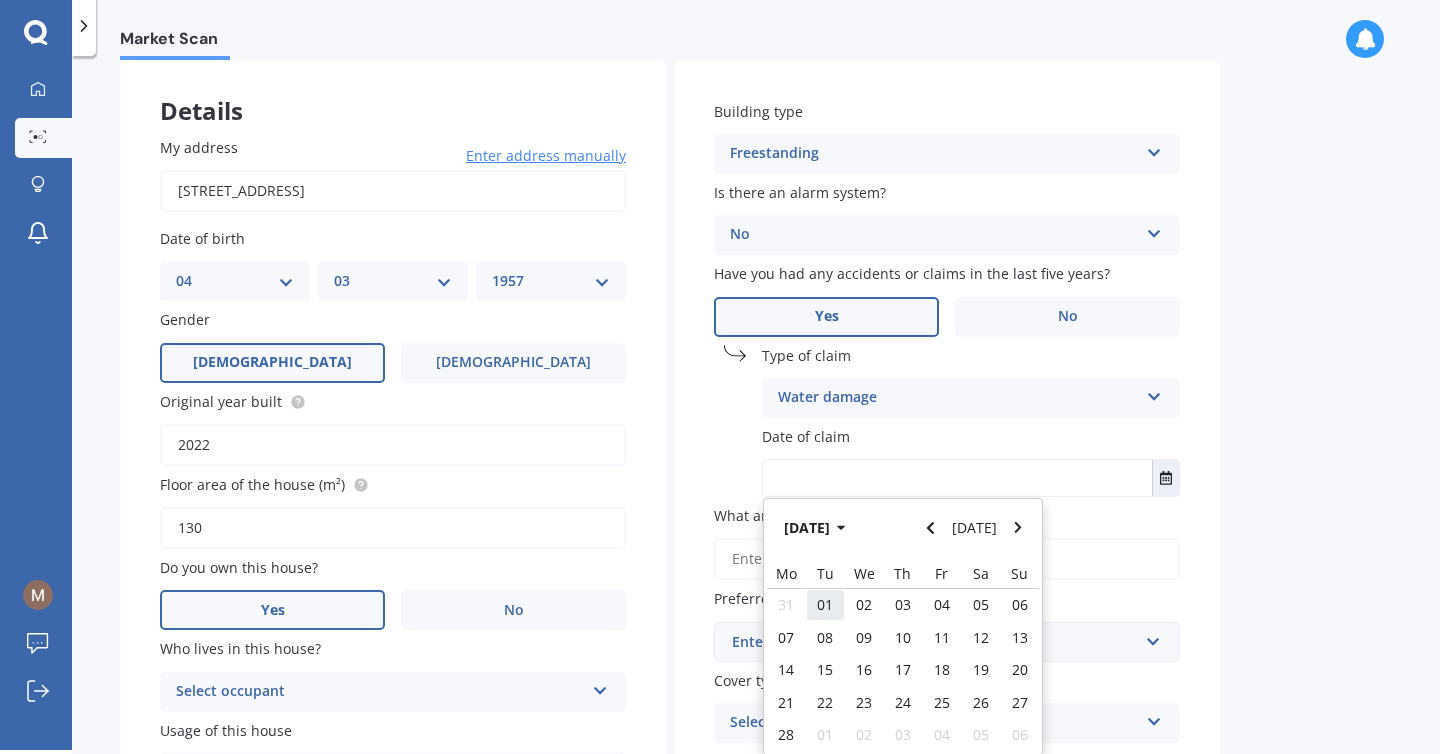 click on "01" at bounding box center (825, 604) 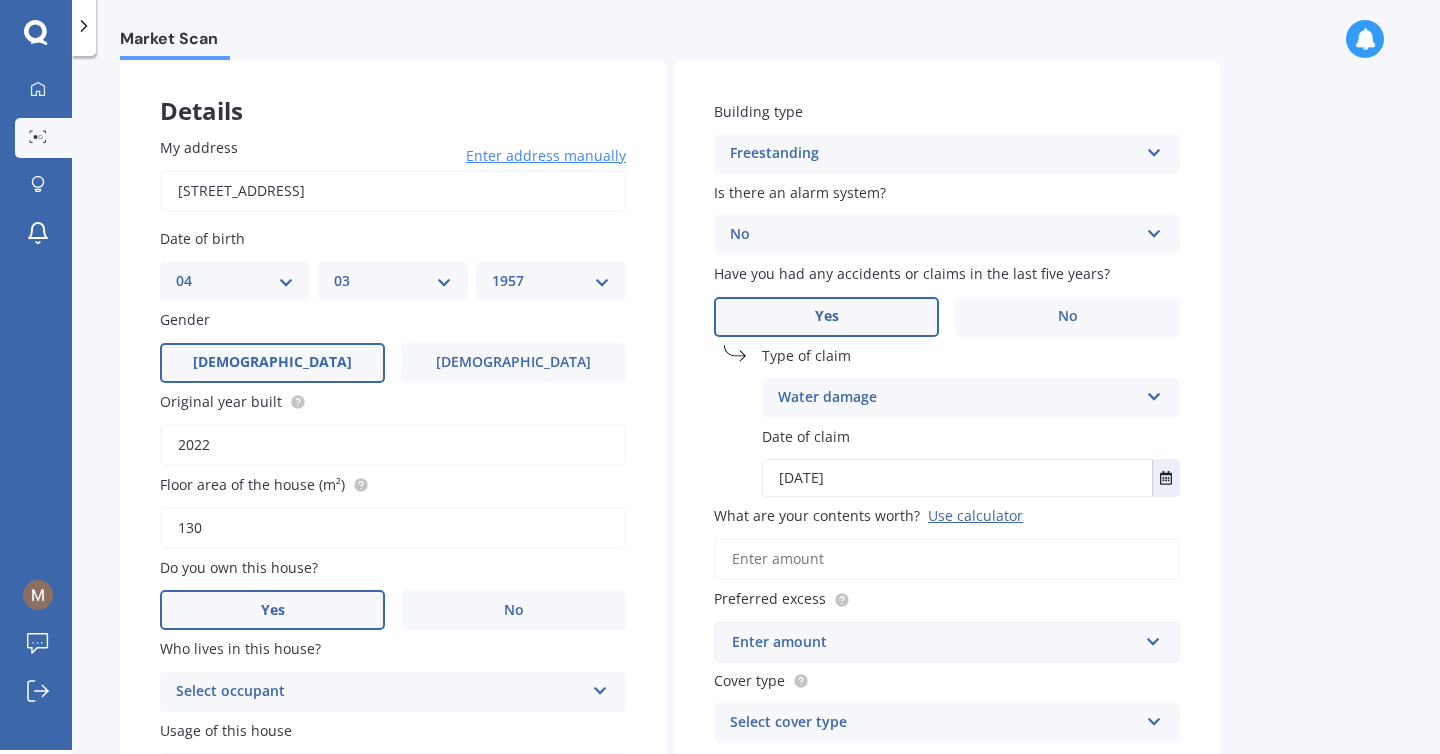 click on "What are your contents worth? Use calculator" at bounding box center (947, 559) 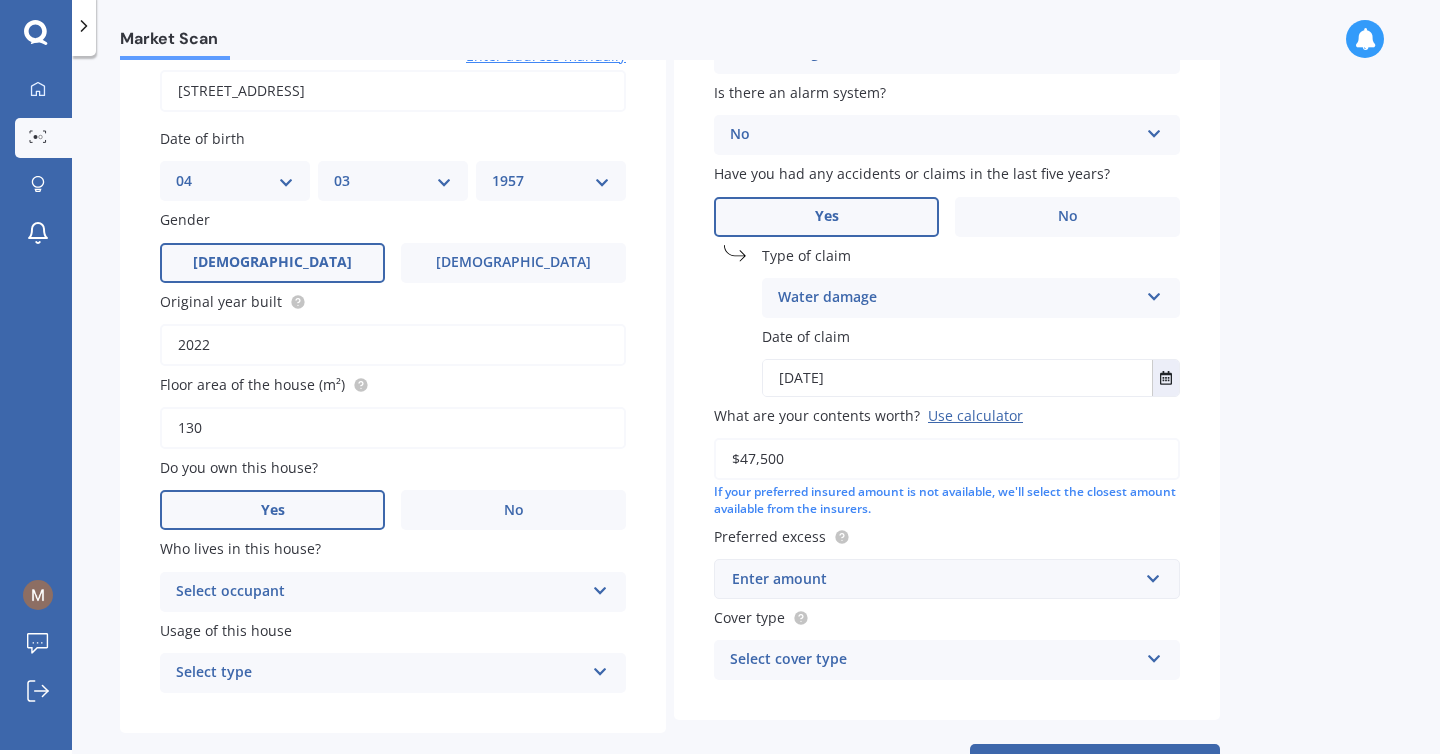 scroll, scrollTop: 203, scrollLeft: 0, axis: vertical 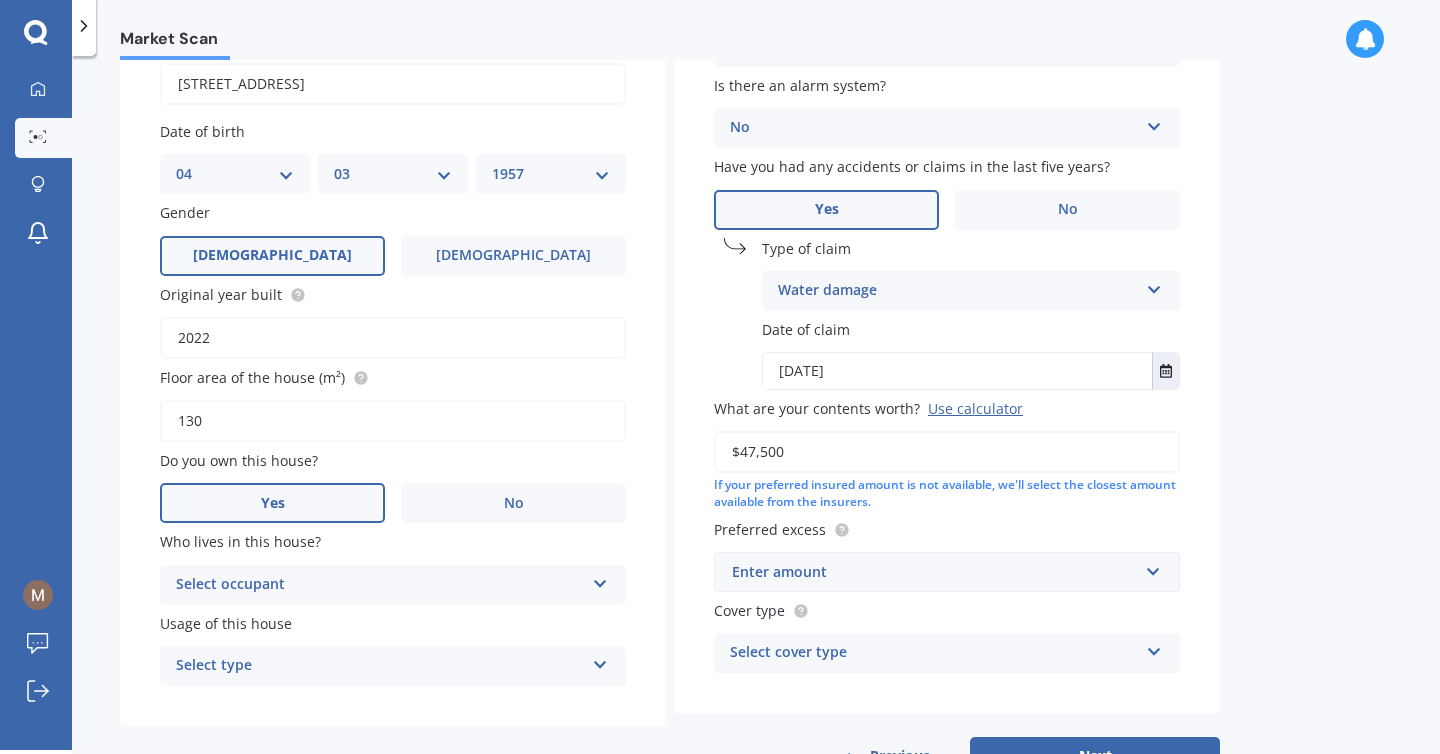type on "$47,500" 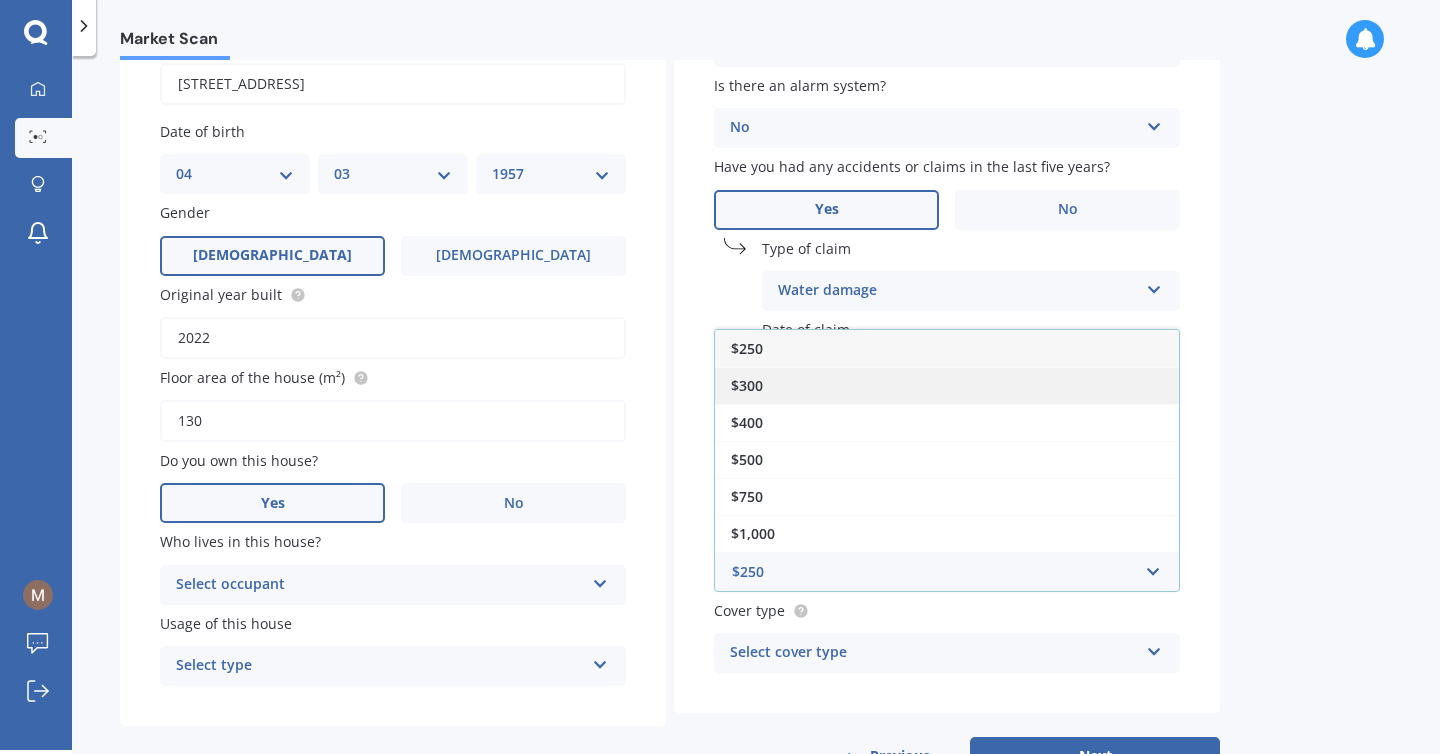 click on "$300" at bounding box center [947, 385] 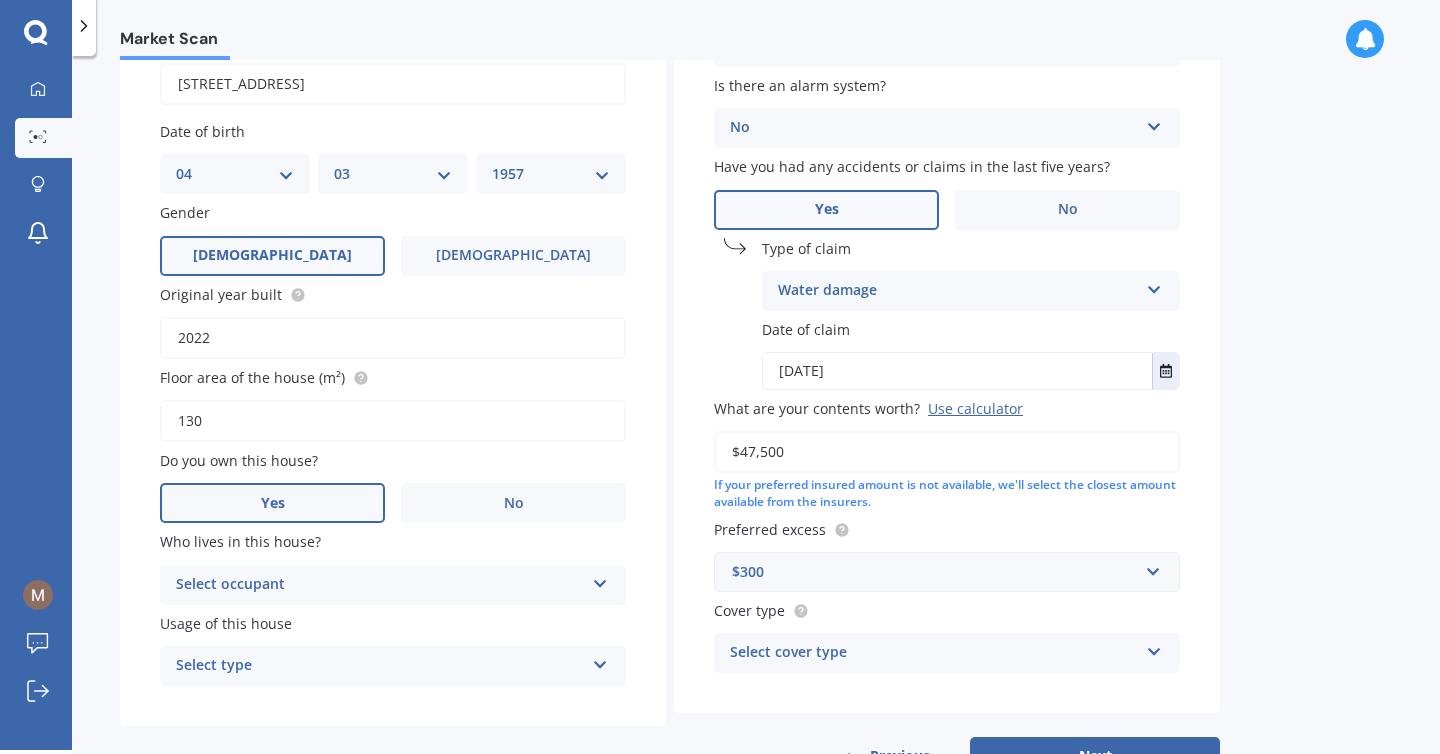 click on "Select cover type" at bounding box center (934, 653) 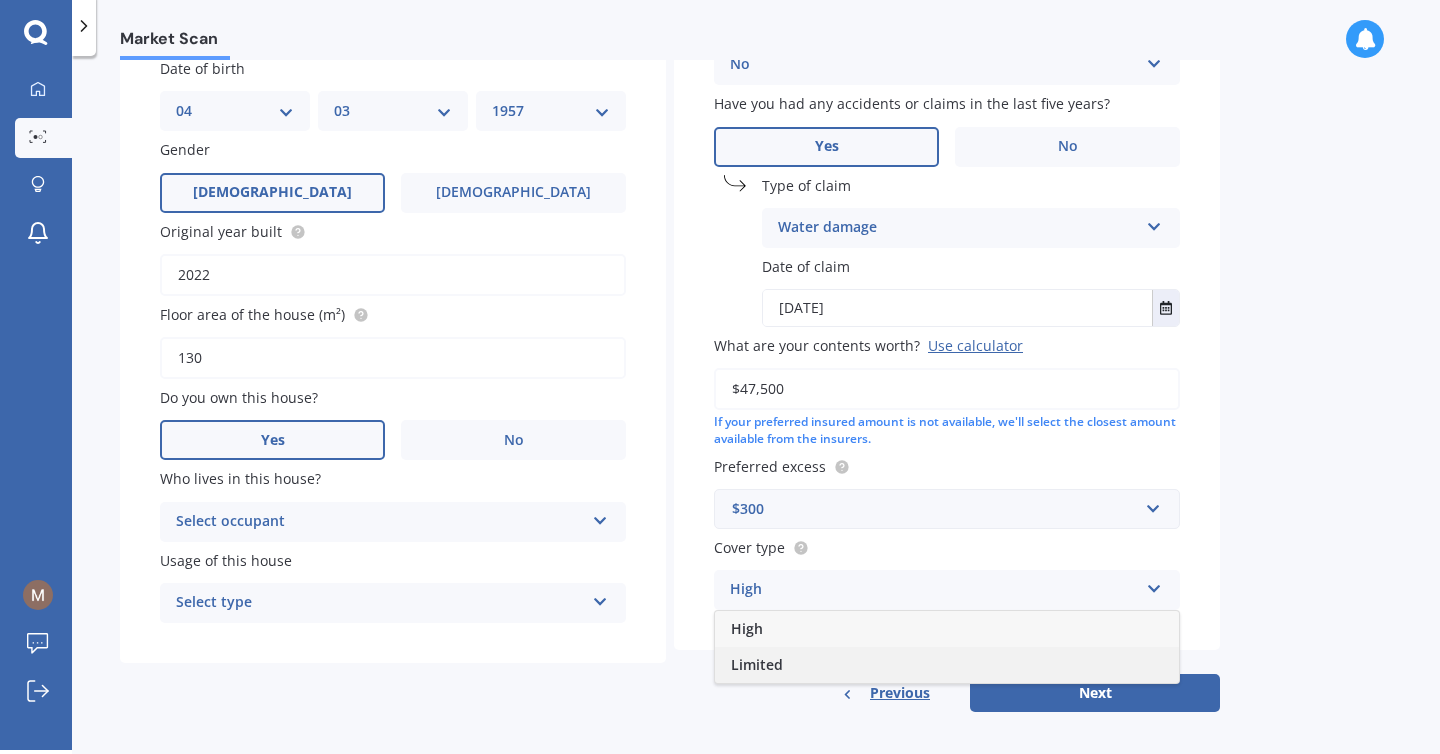scroll, scrollTop: 284, scrollLeft: 0, axis: vertical 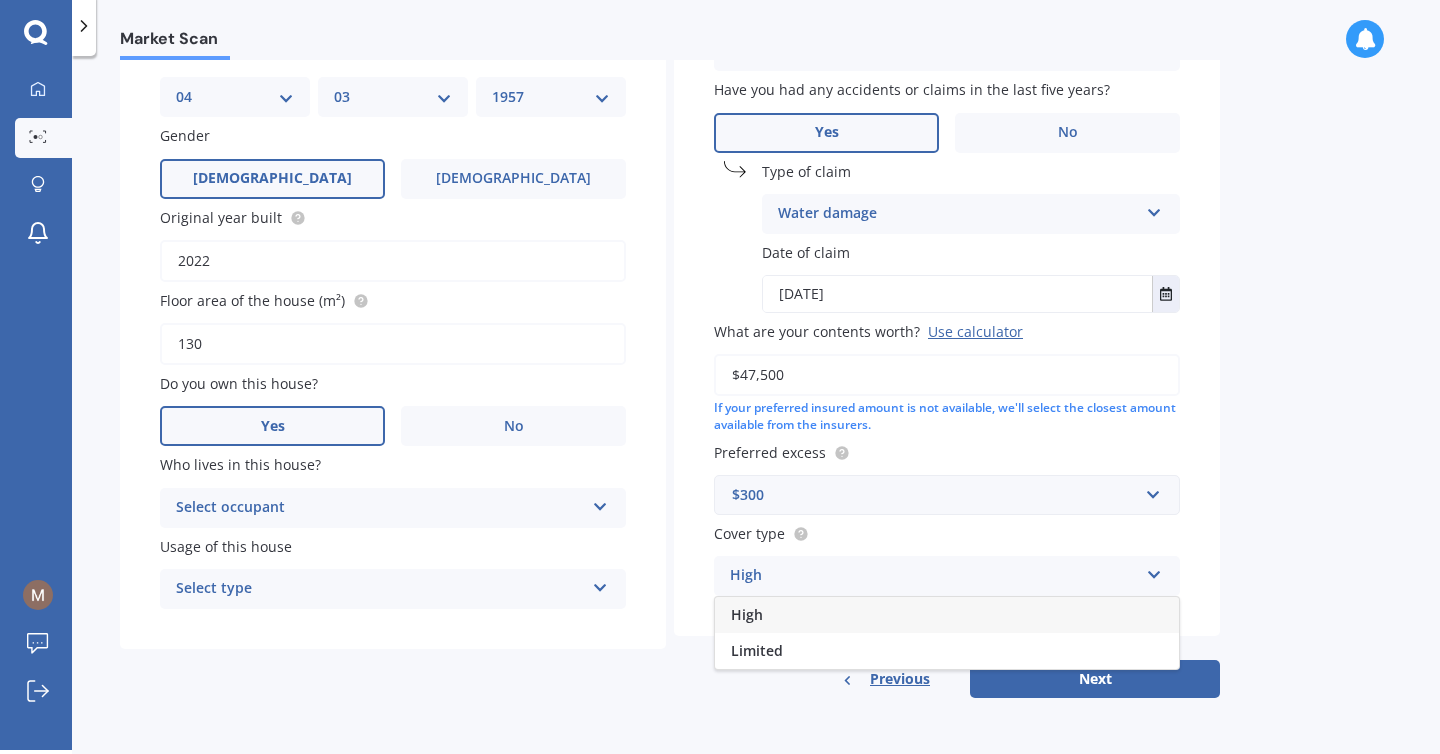 click on "High" at bounding box center [747, 614] 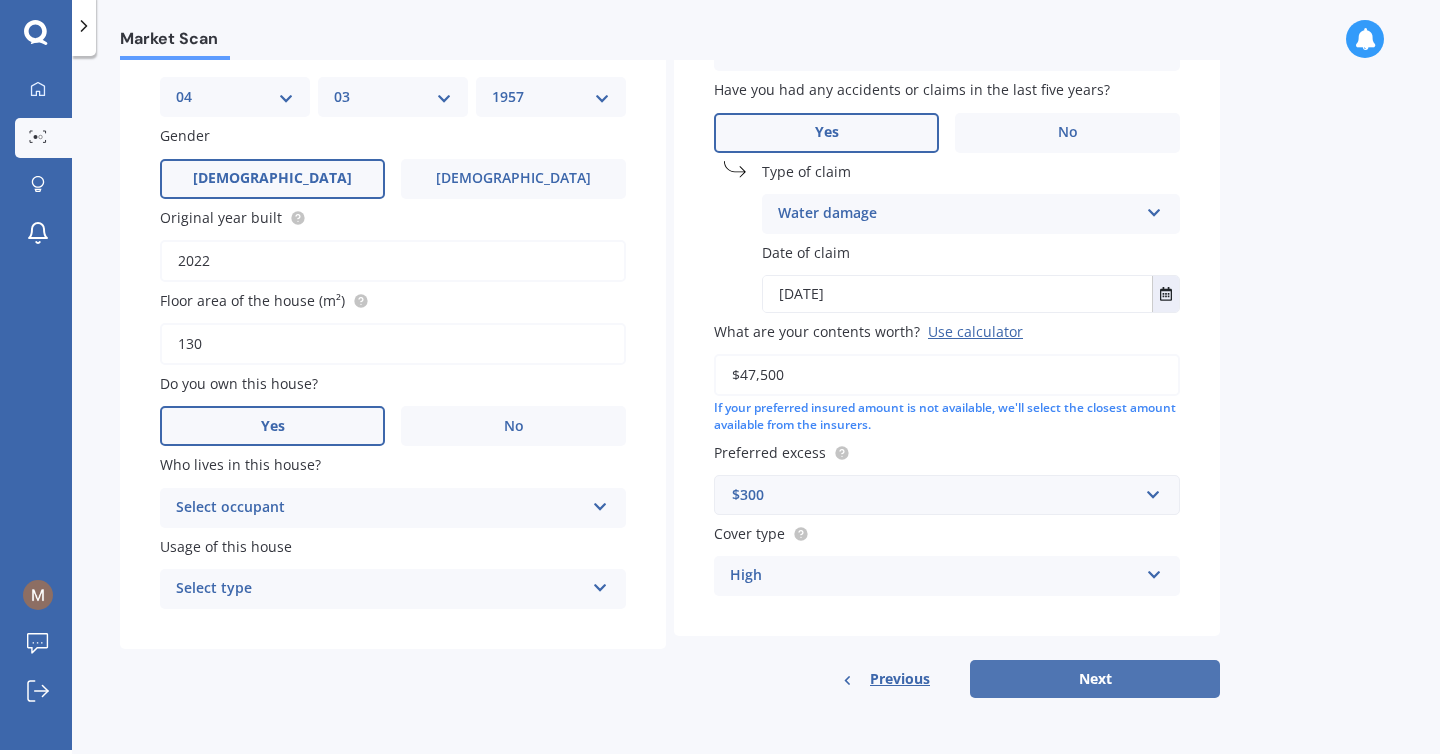 click on "Next" at bounding box center [1095, 679] 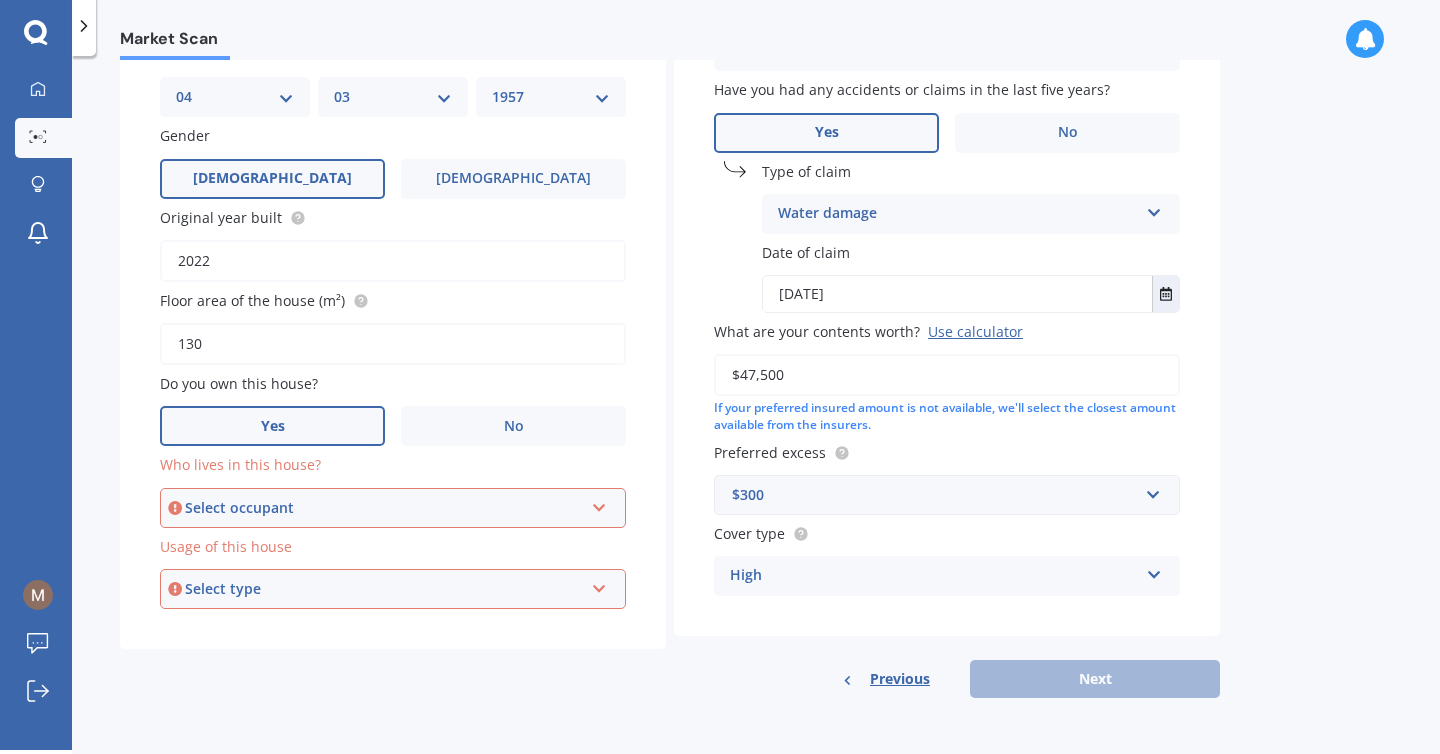 click at bounding box center (599, 504) 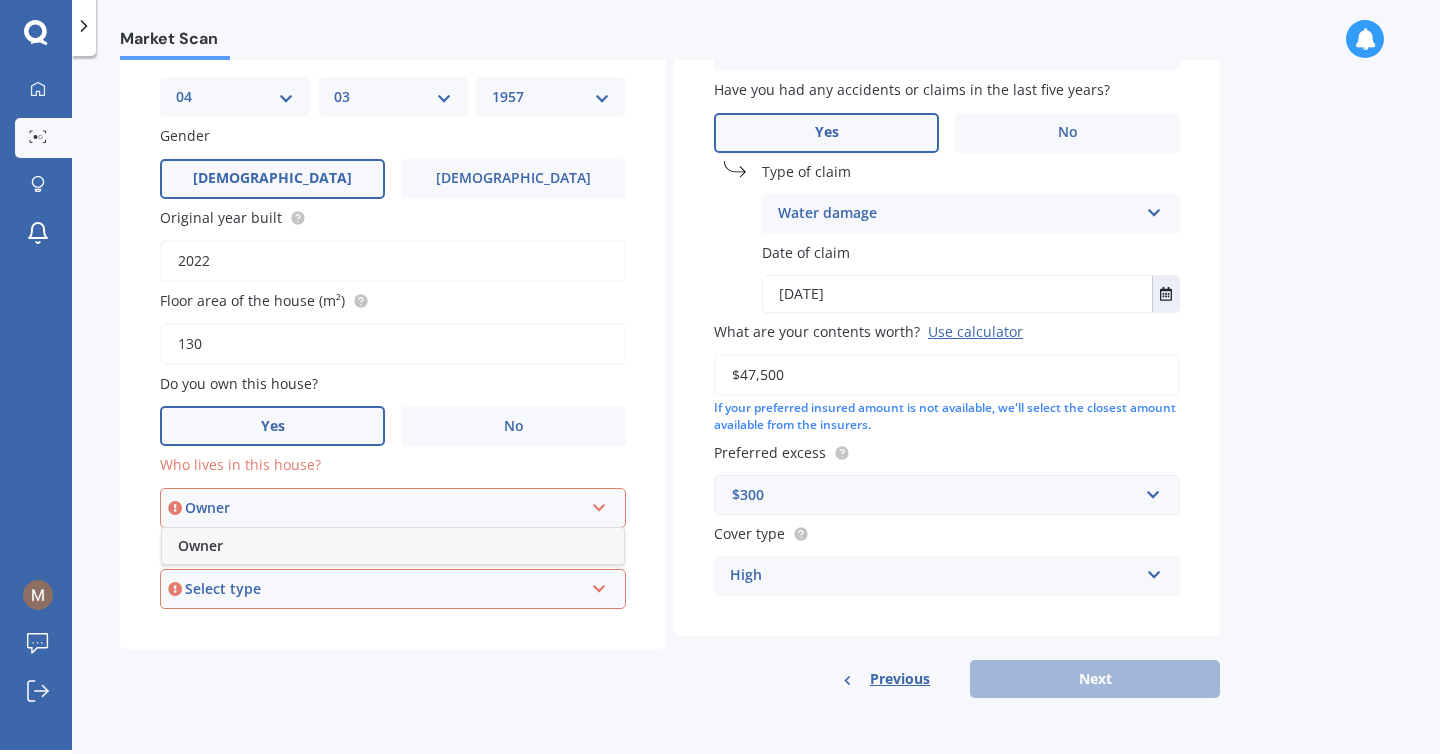 click on "Owner" at bounding box center (393, 546) 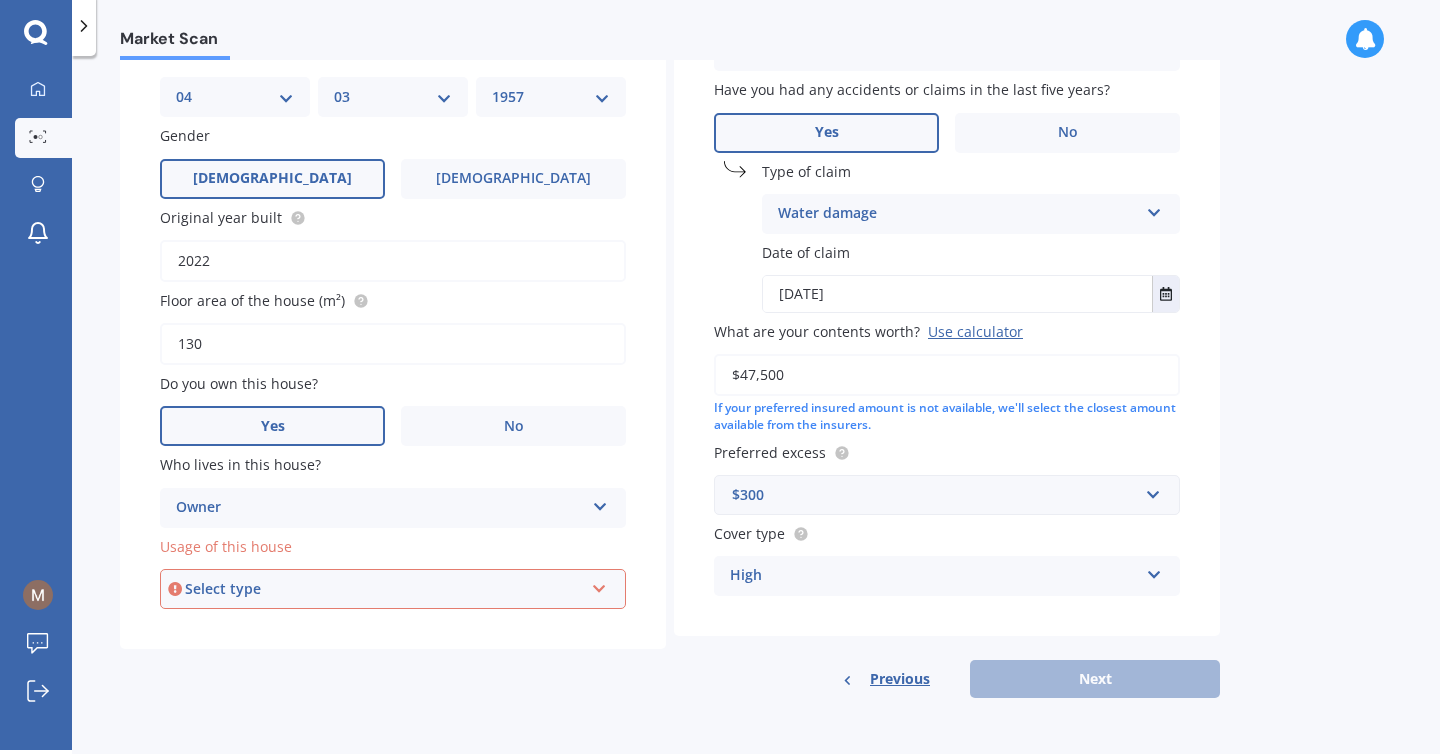 click at bounding box center (599, 585) 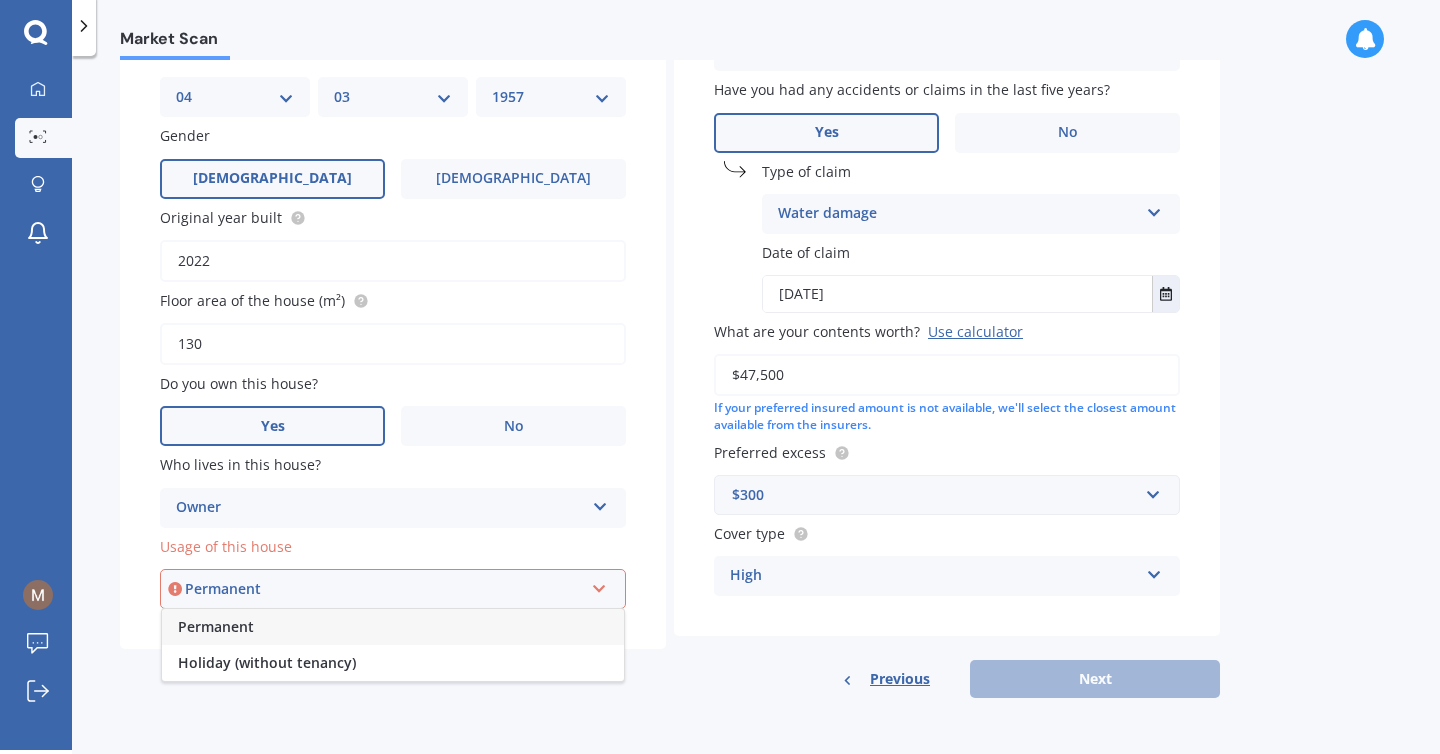 click on "Permanent" at bounding box center (216, 626) 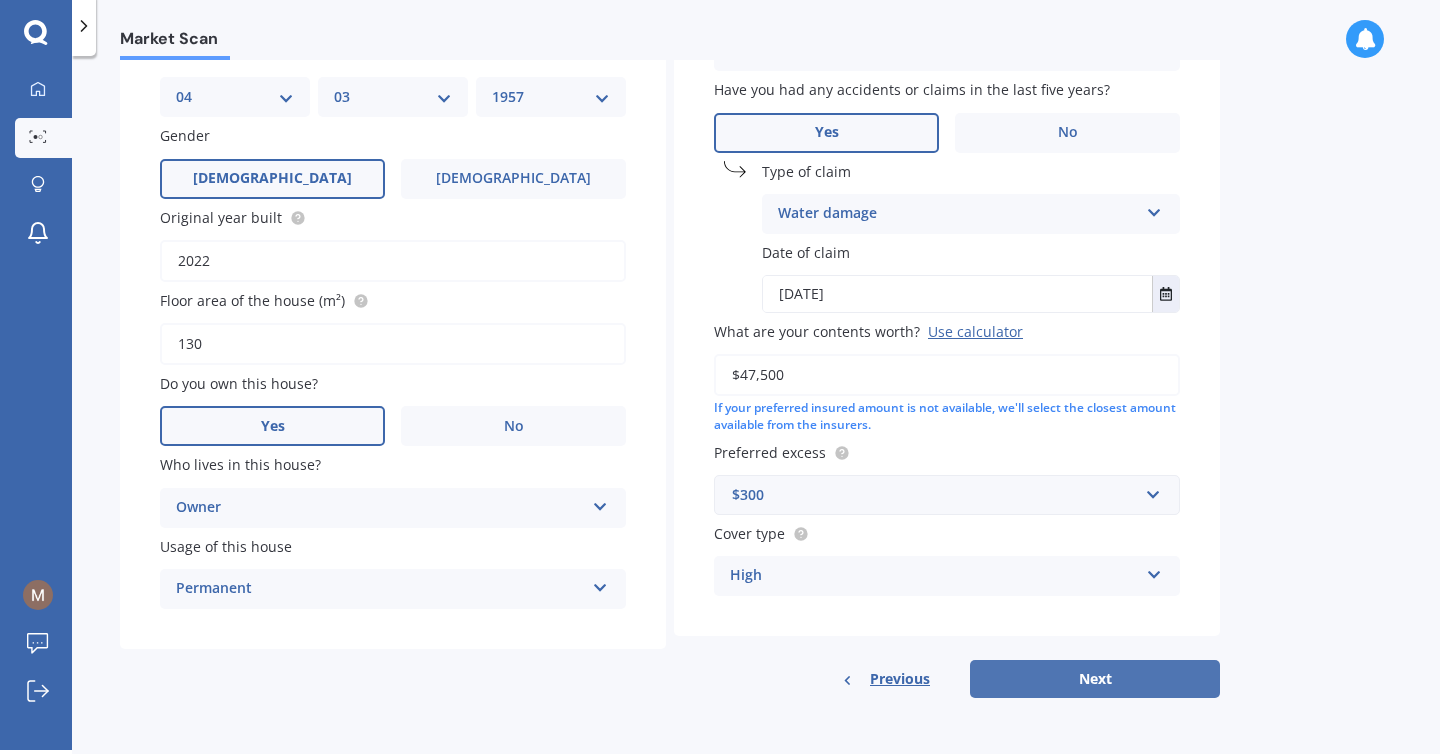 click on "Next" at bounding box center (1095, 679) 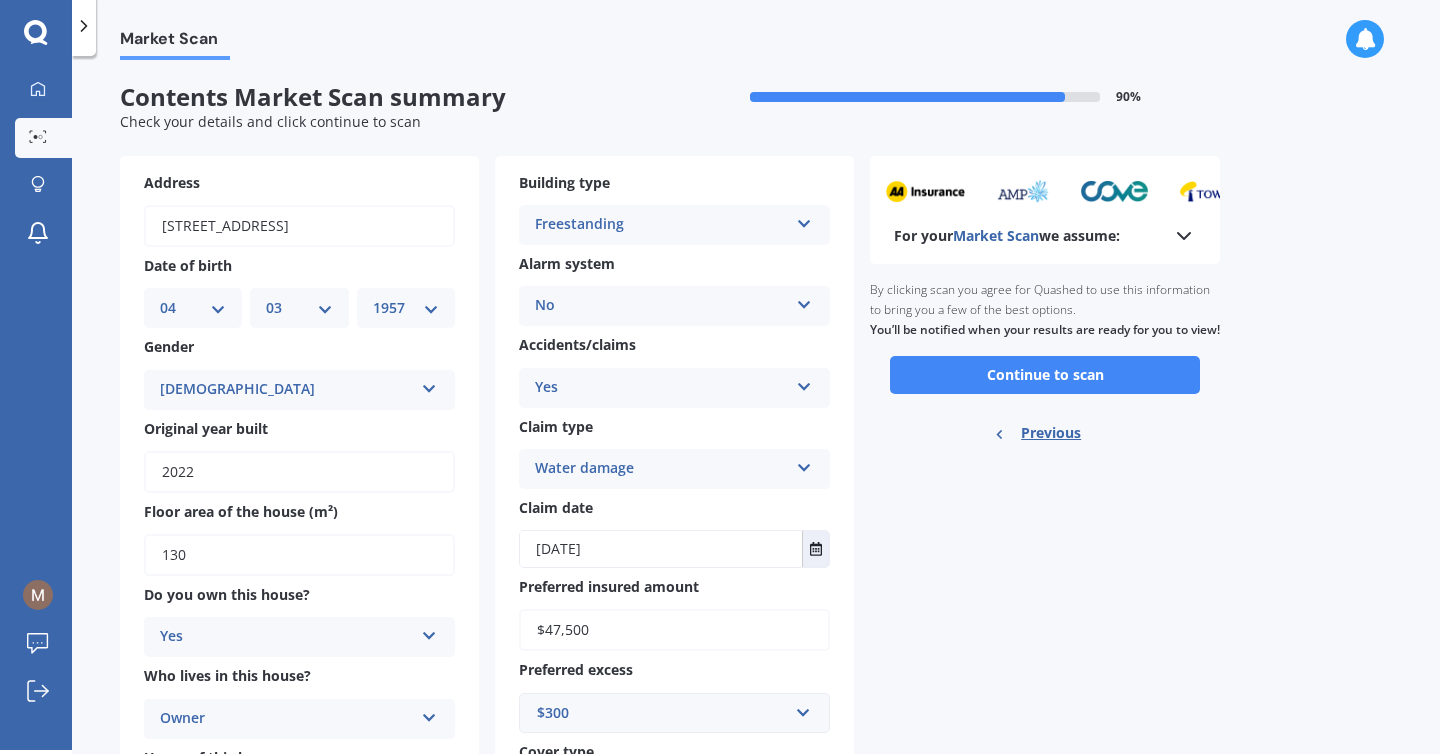 scroll, scrollTop: 0, scrollLeft: 0, axis: both 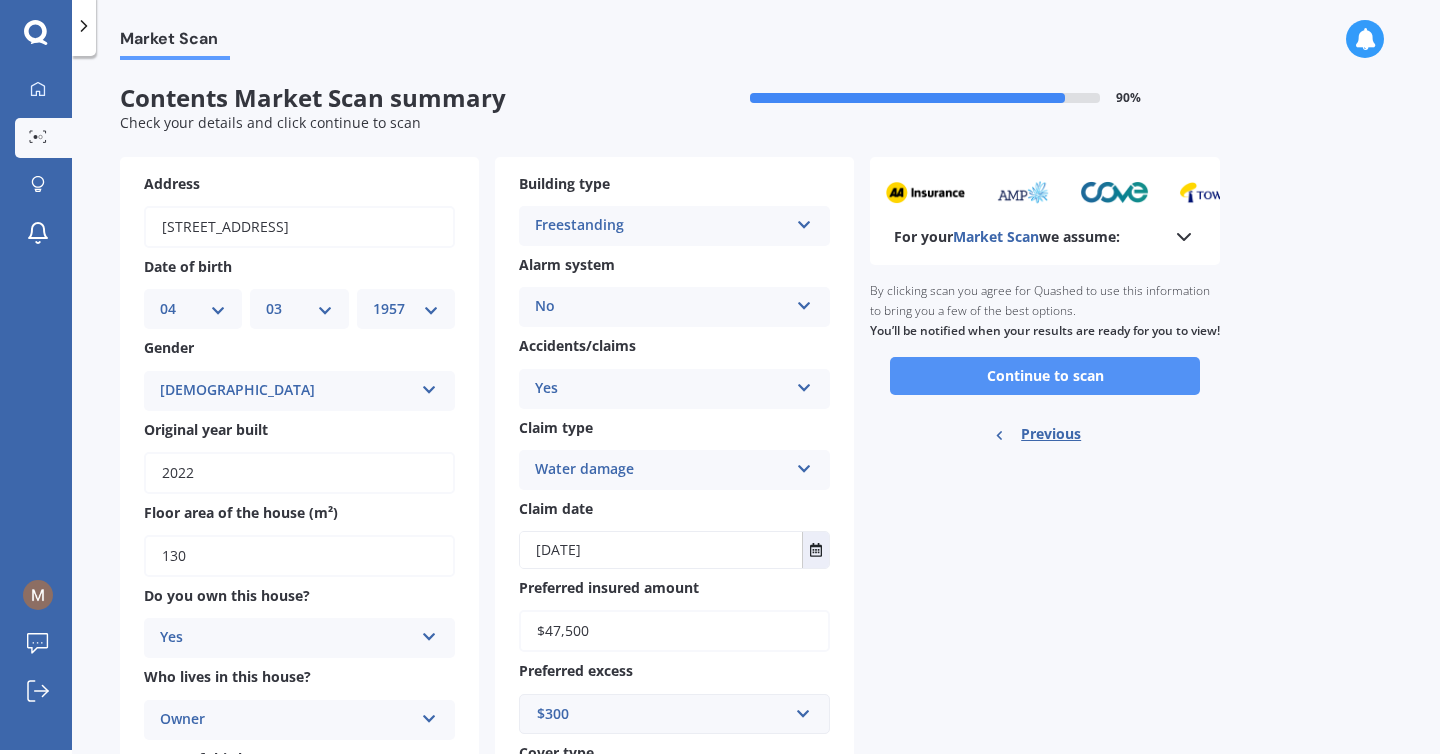 click on "Continue to scan" at bounding box center (1045, 376) 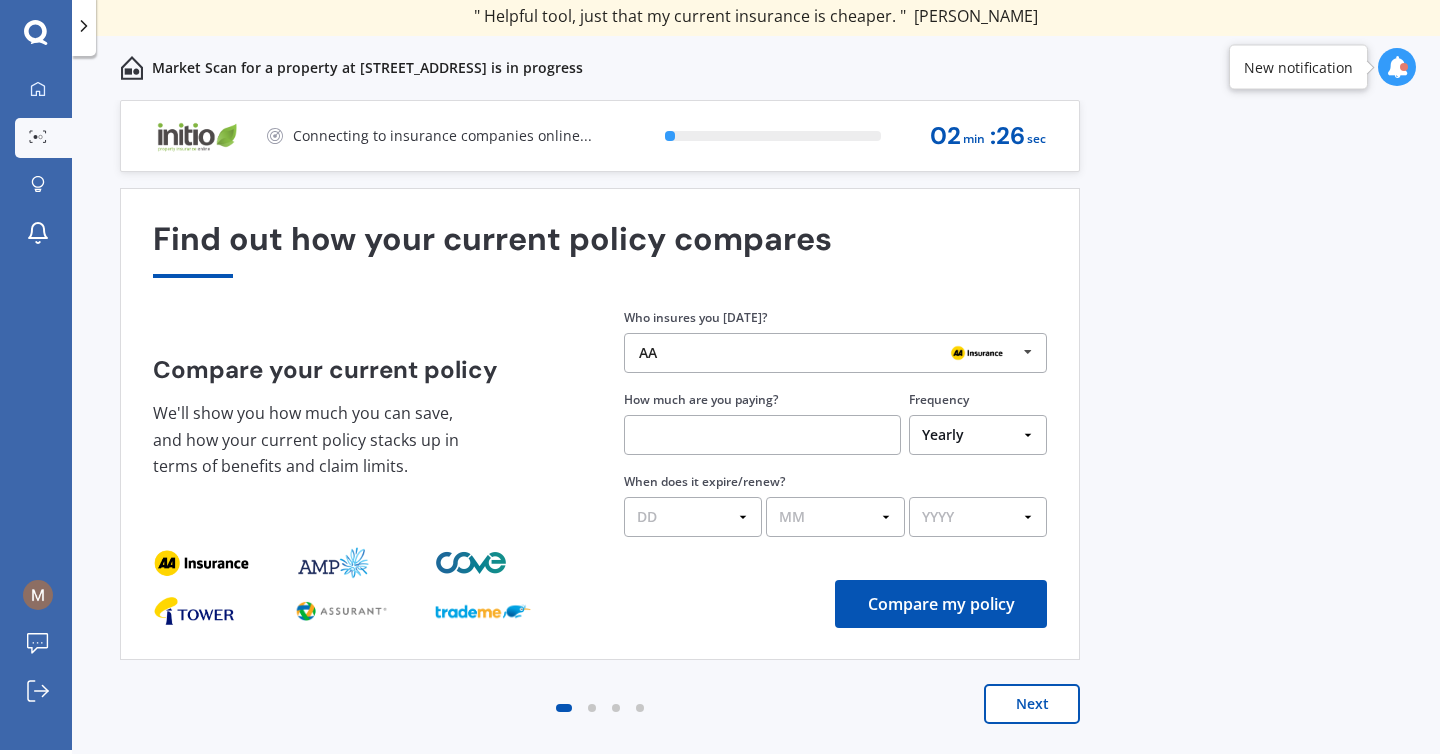 click at bounding box center (762, 435) 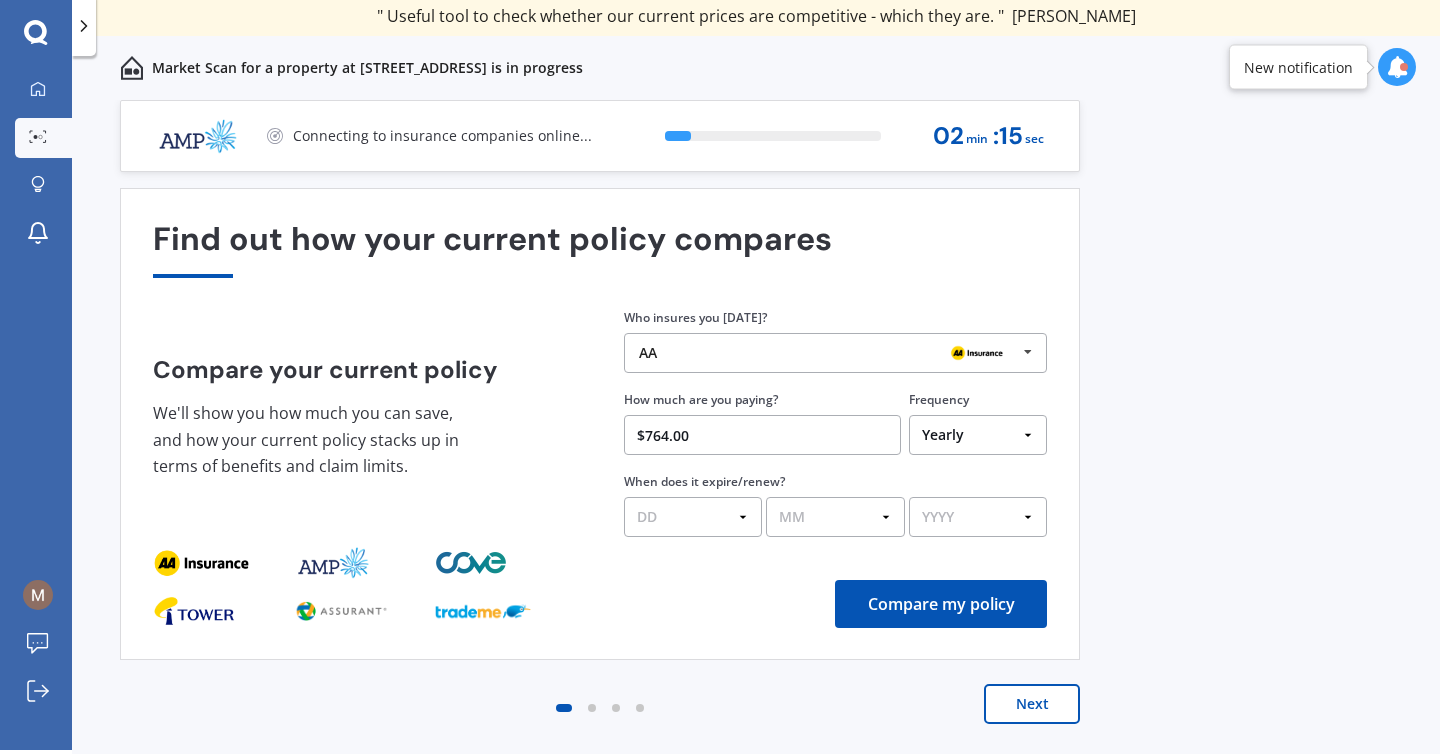 type on "$764.00" 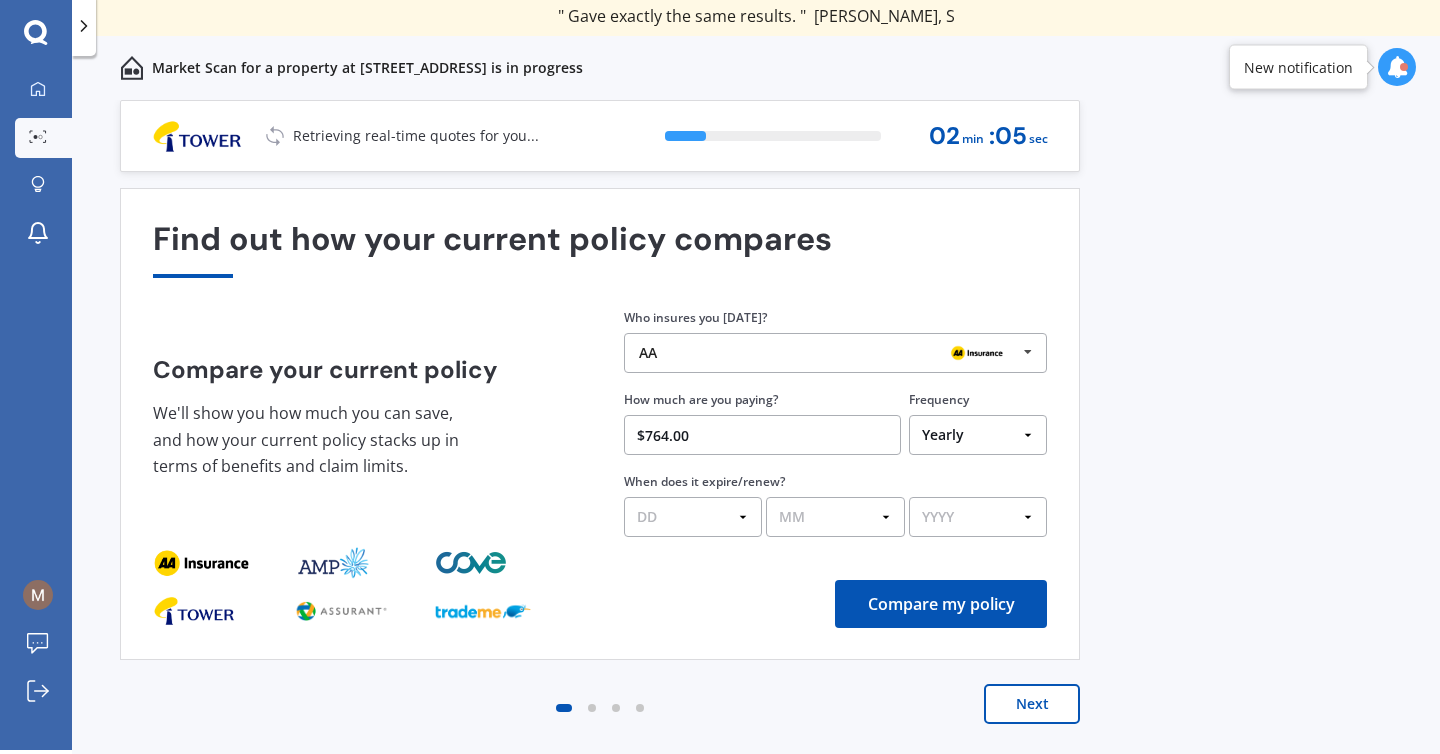 select on "20" 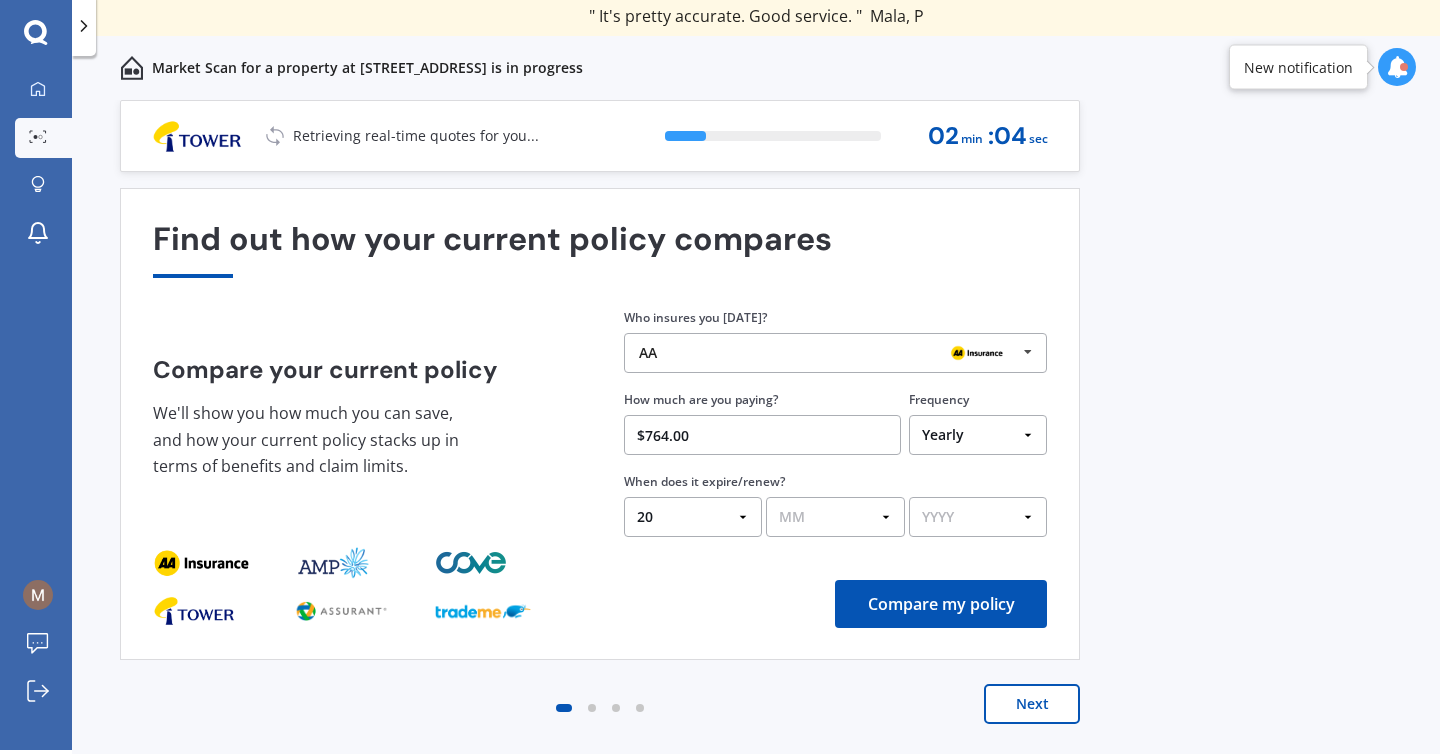 click on "MM 01 02 03 04 05 06 07 08 09 10 11 12" at bounding box center (835, 517) 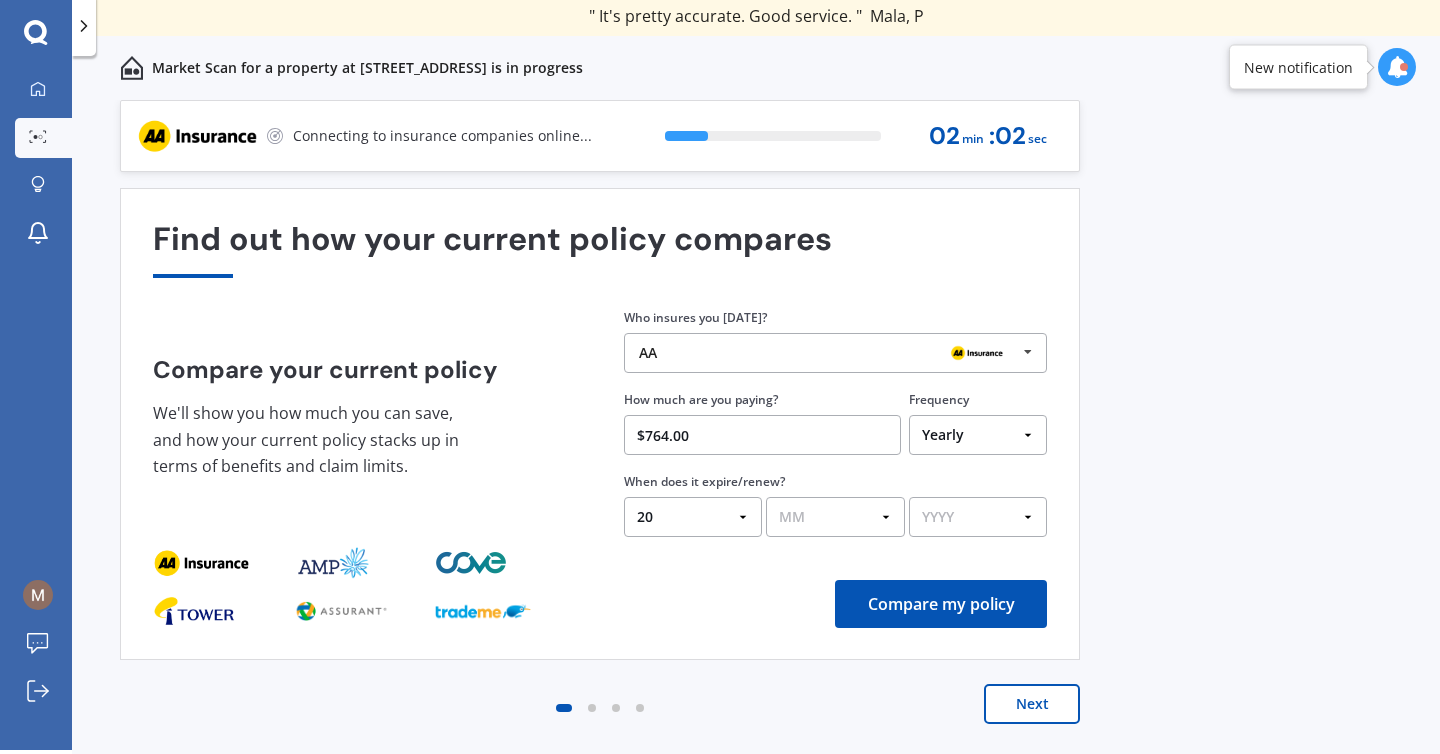 select on "04" 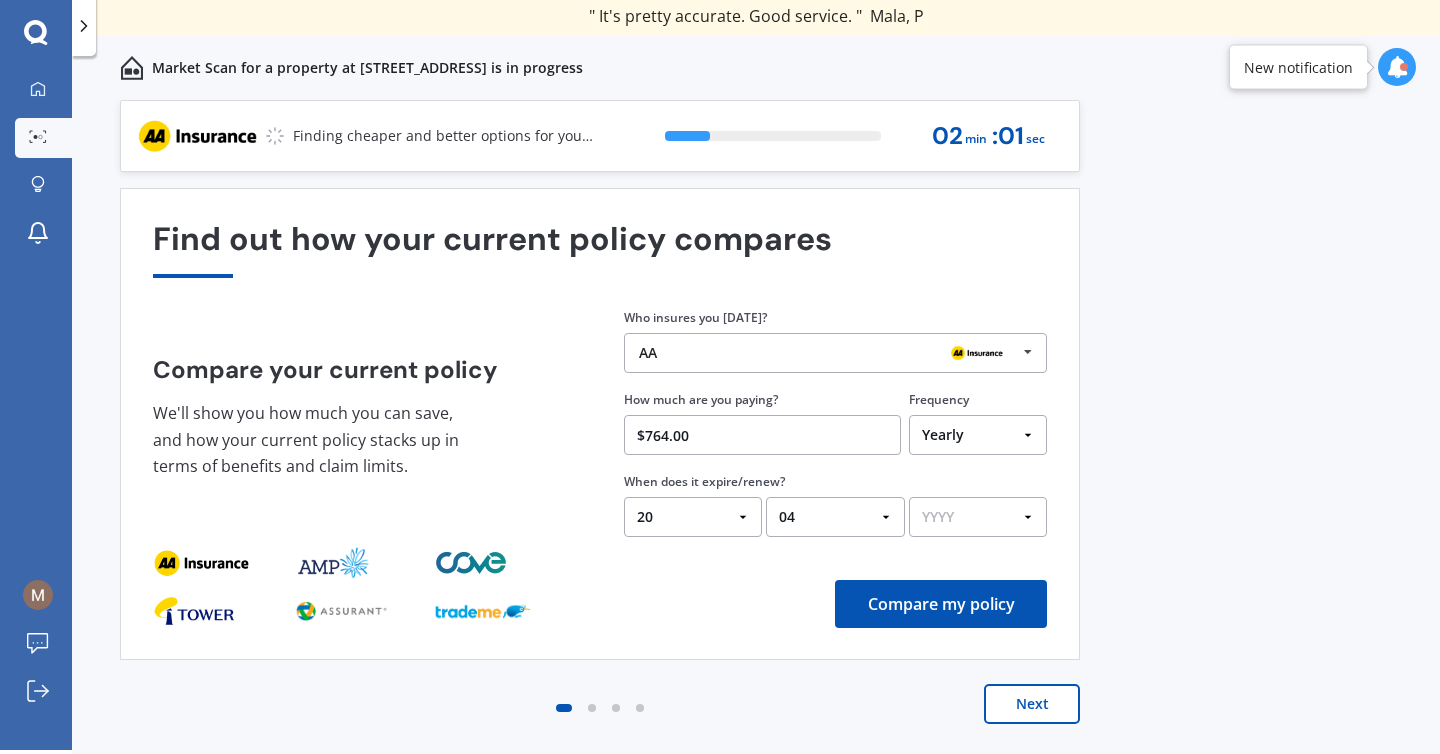 click on "YYYY 2026 2025 2024" at bounding box center (978, 517) 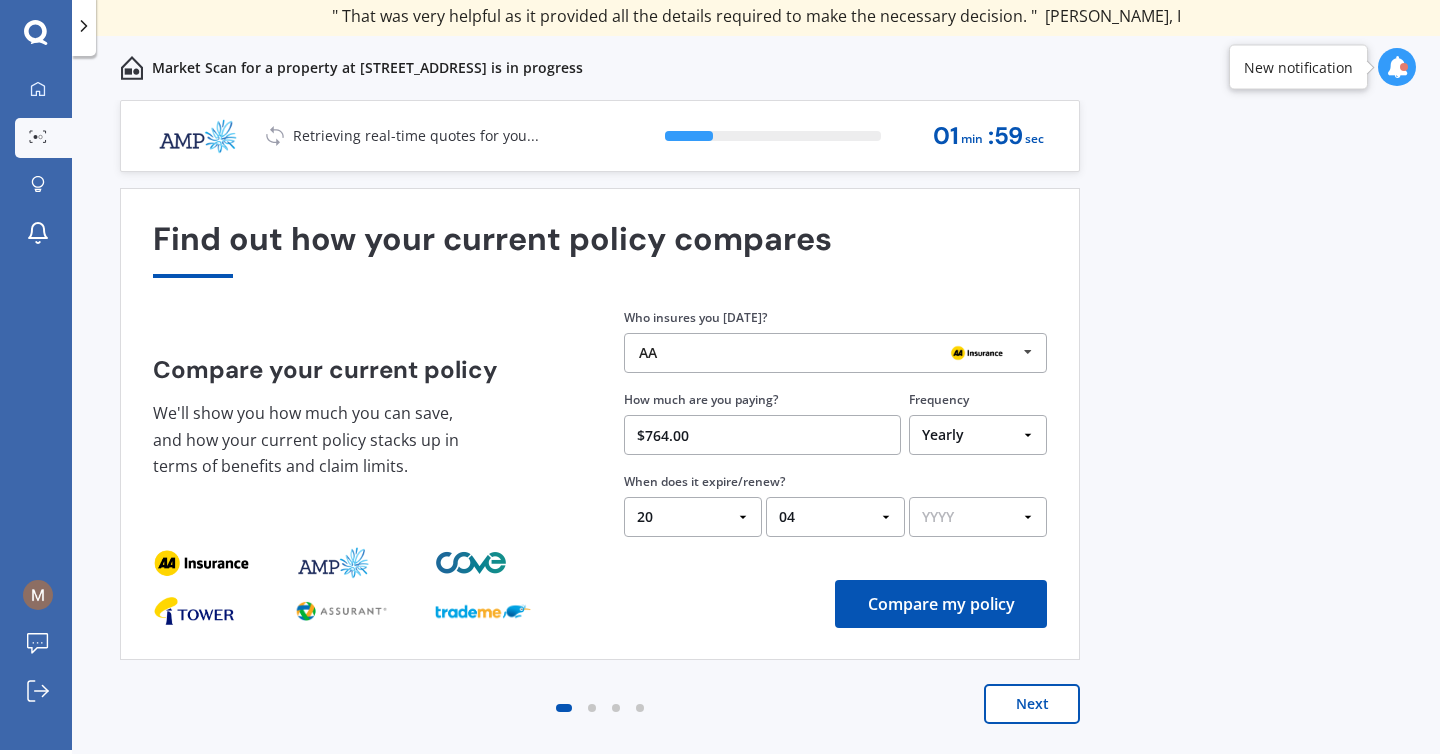 select on "2025" 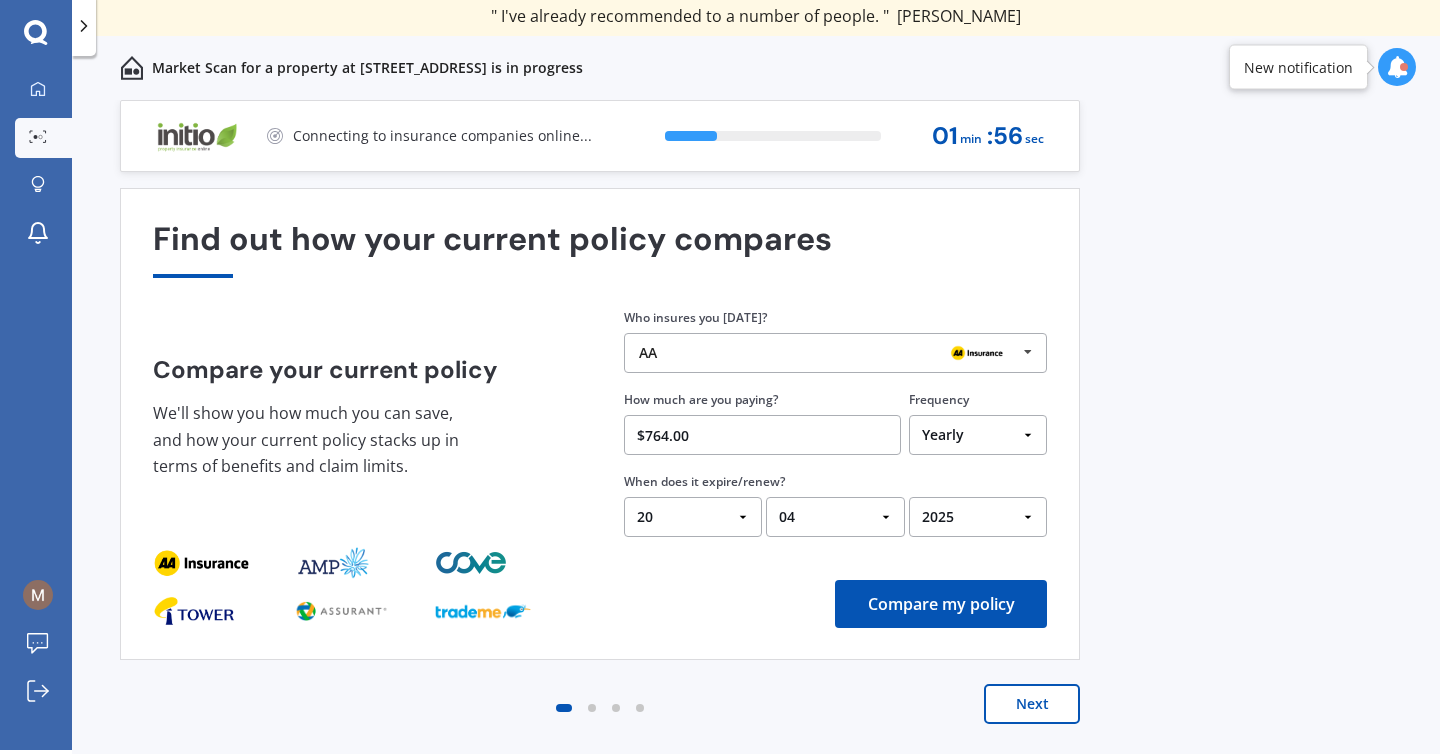 click on "Next" at bounding box center [1032, 704] 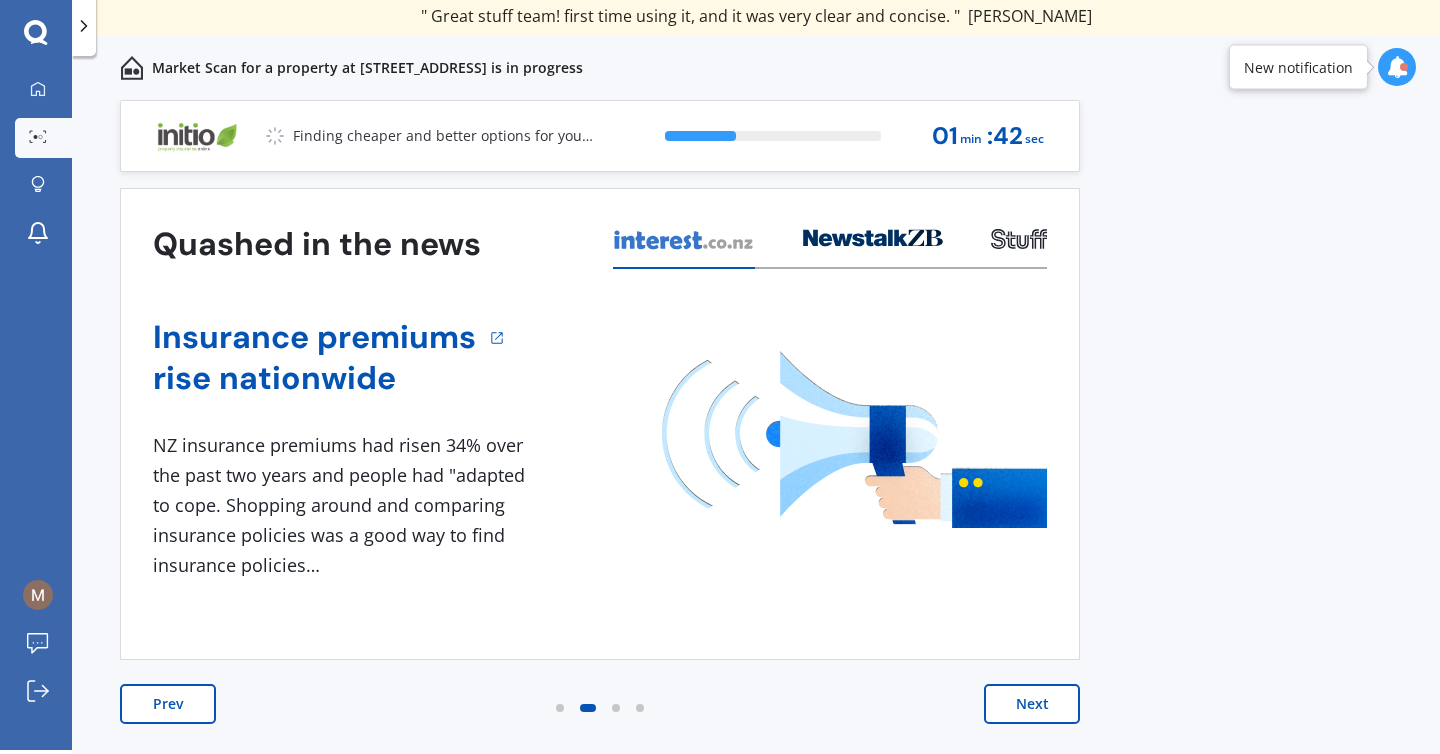 click on "Next" at bounding box center [1032, 704] 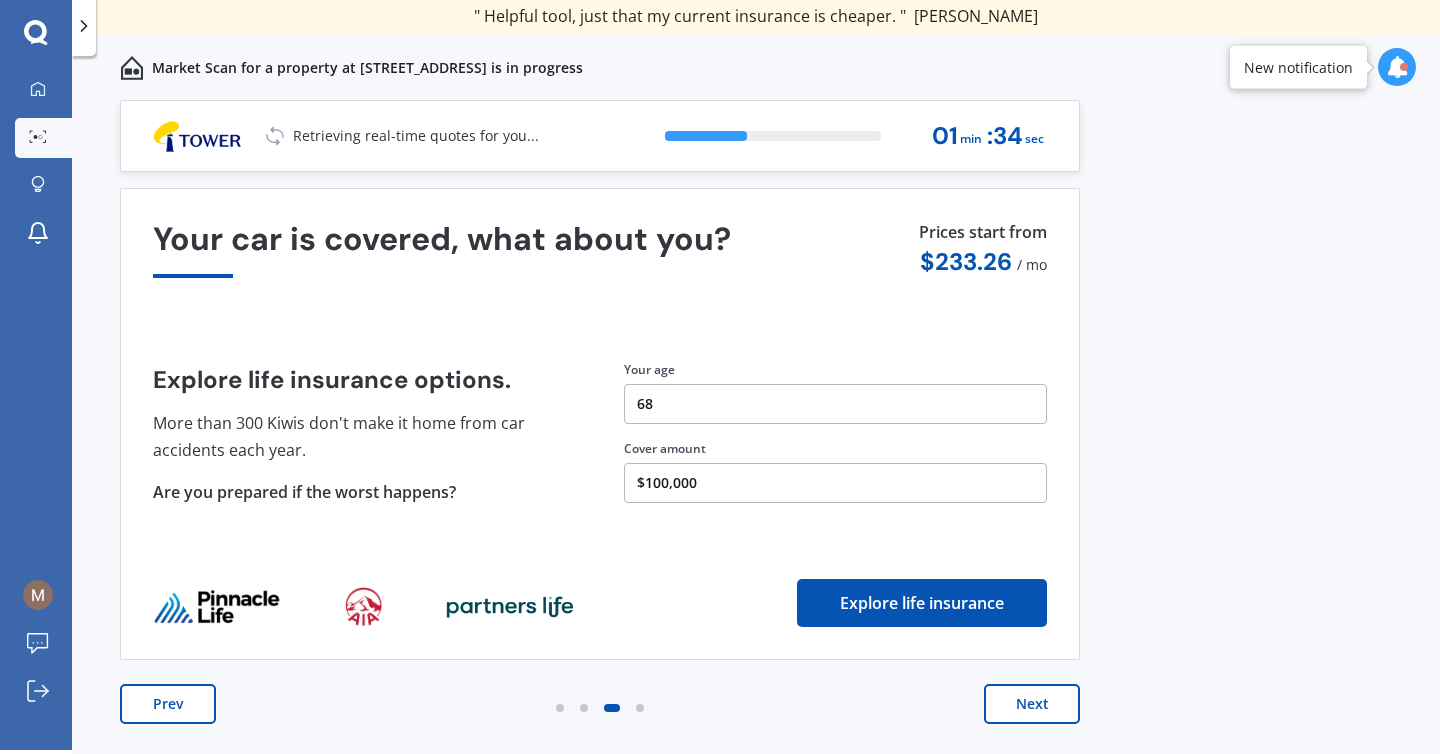 click on "Next" at bounding box center [1032, 704] 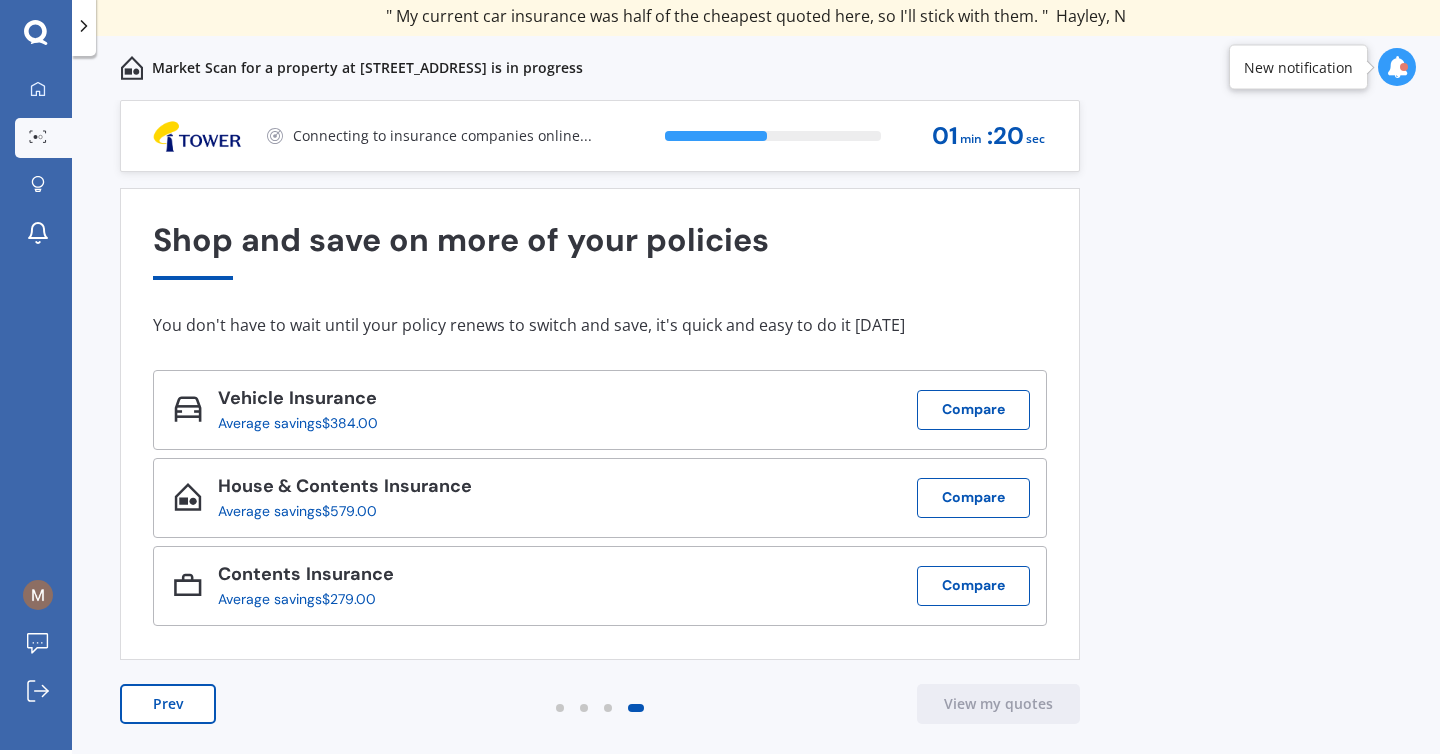 click on "Contents Insurance Average savings  $279.00 Compare" at bounding box center [600, 586] 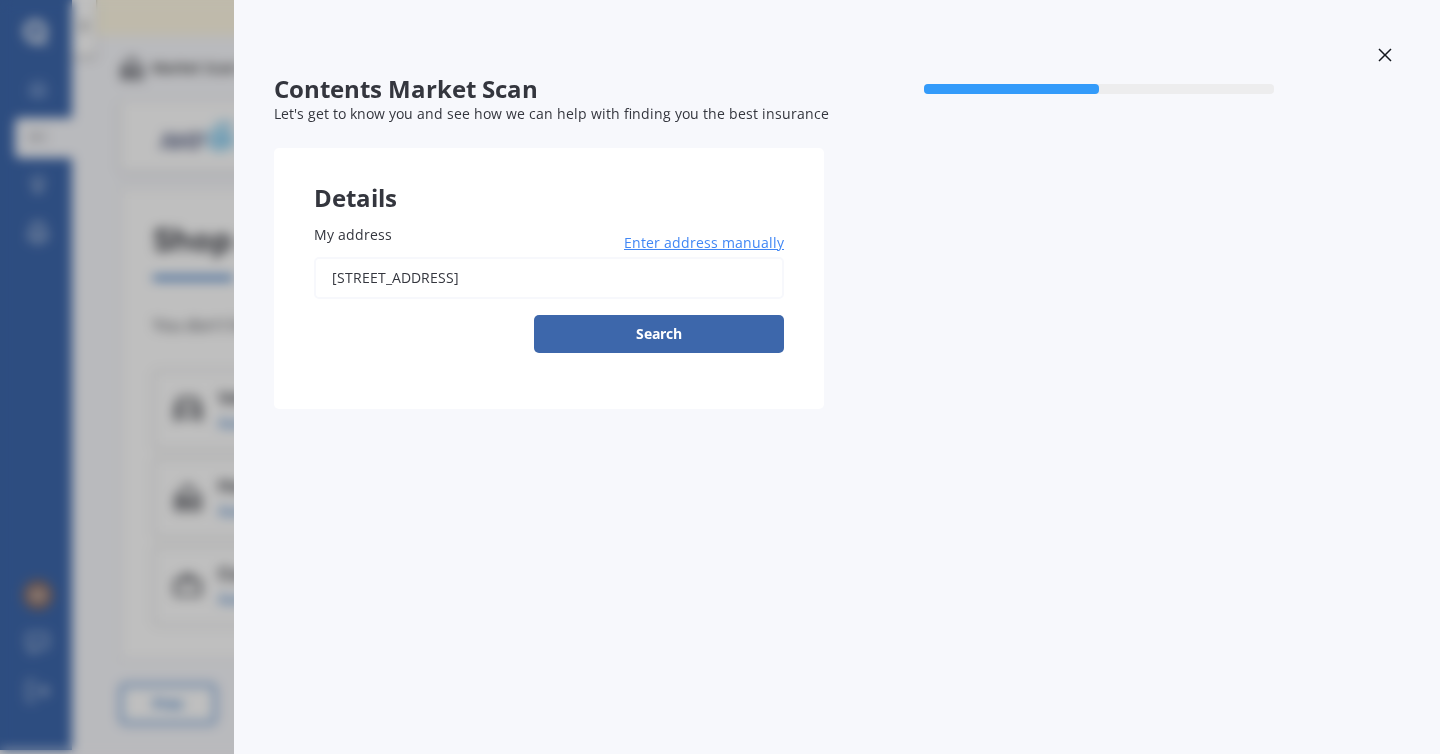 click on "Search" at bounding box center [659, 334] 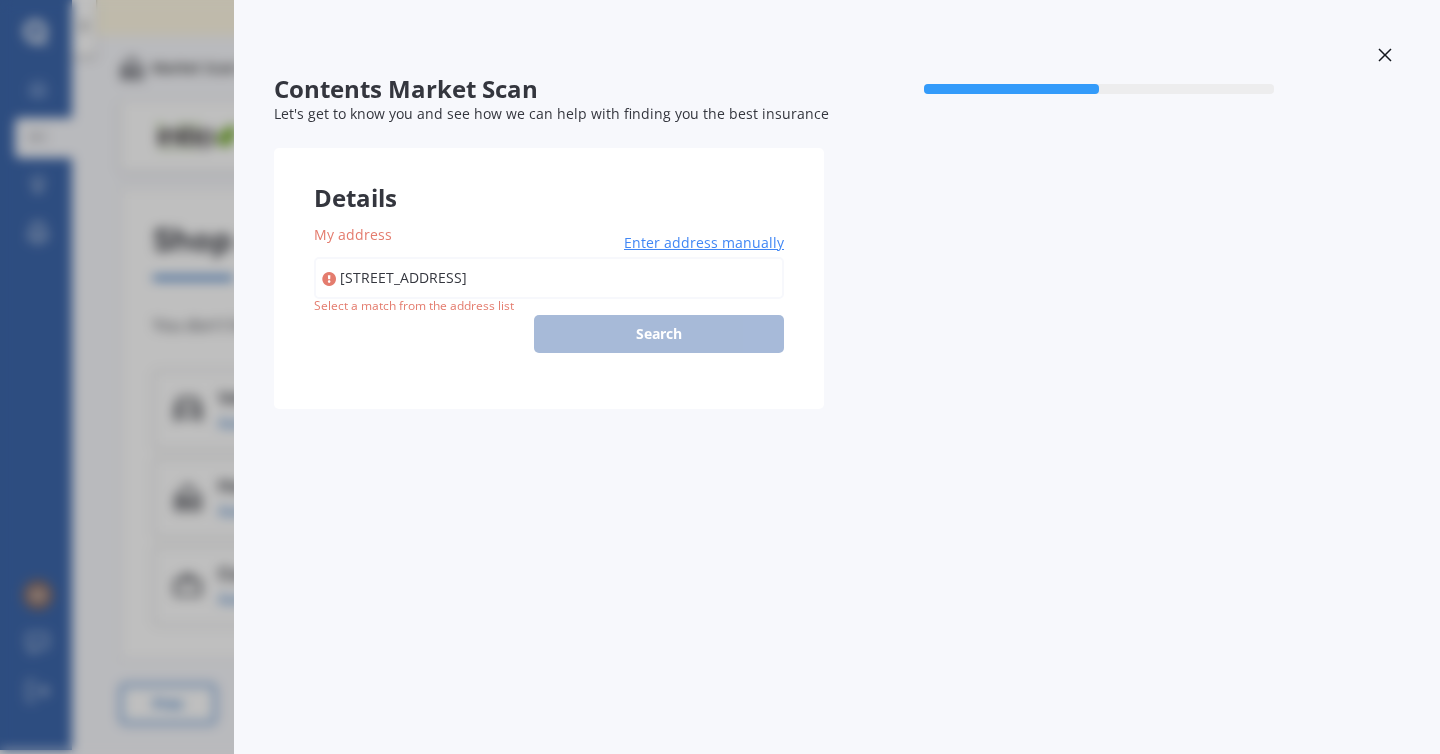 type on "[STREET_ADDRESS]" 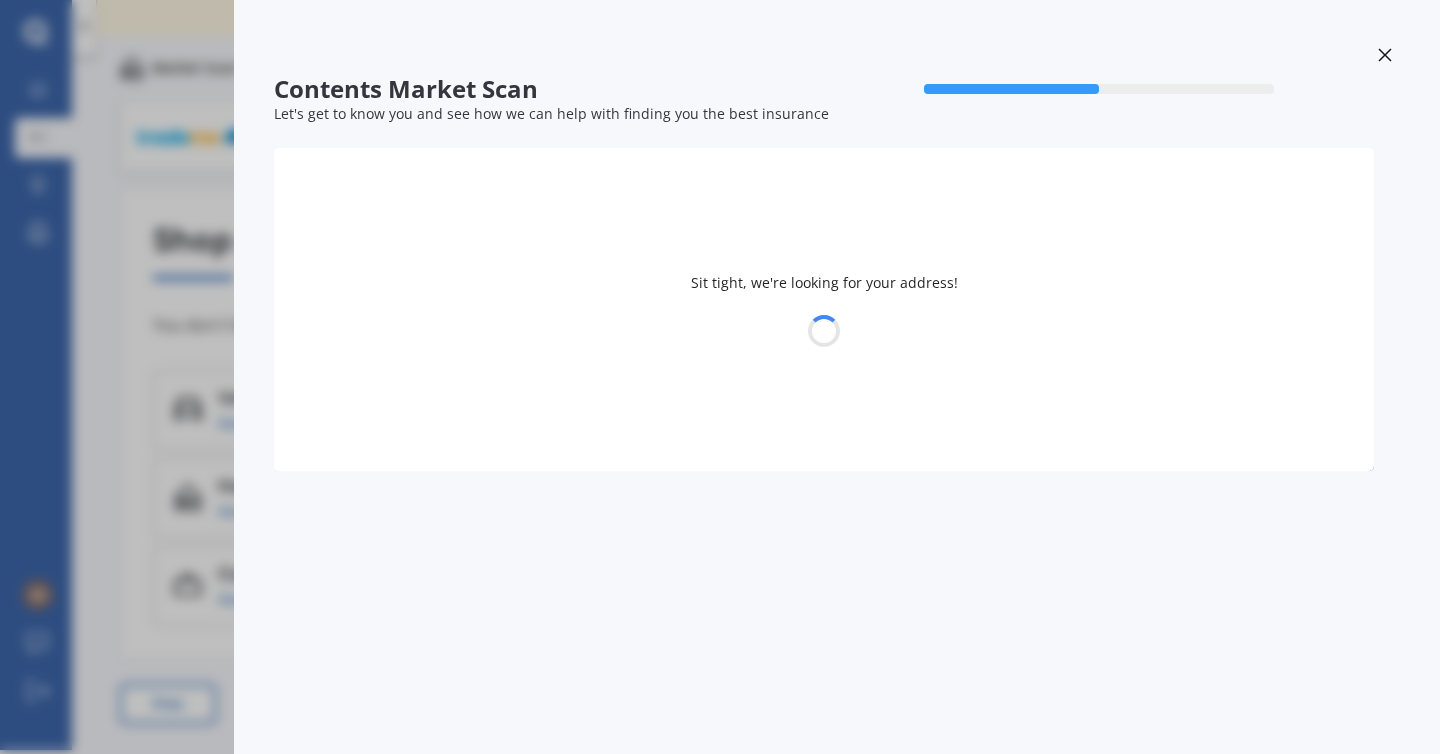 select on "04" 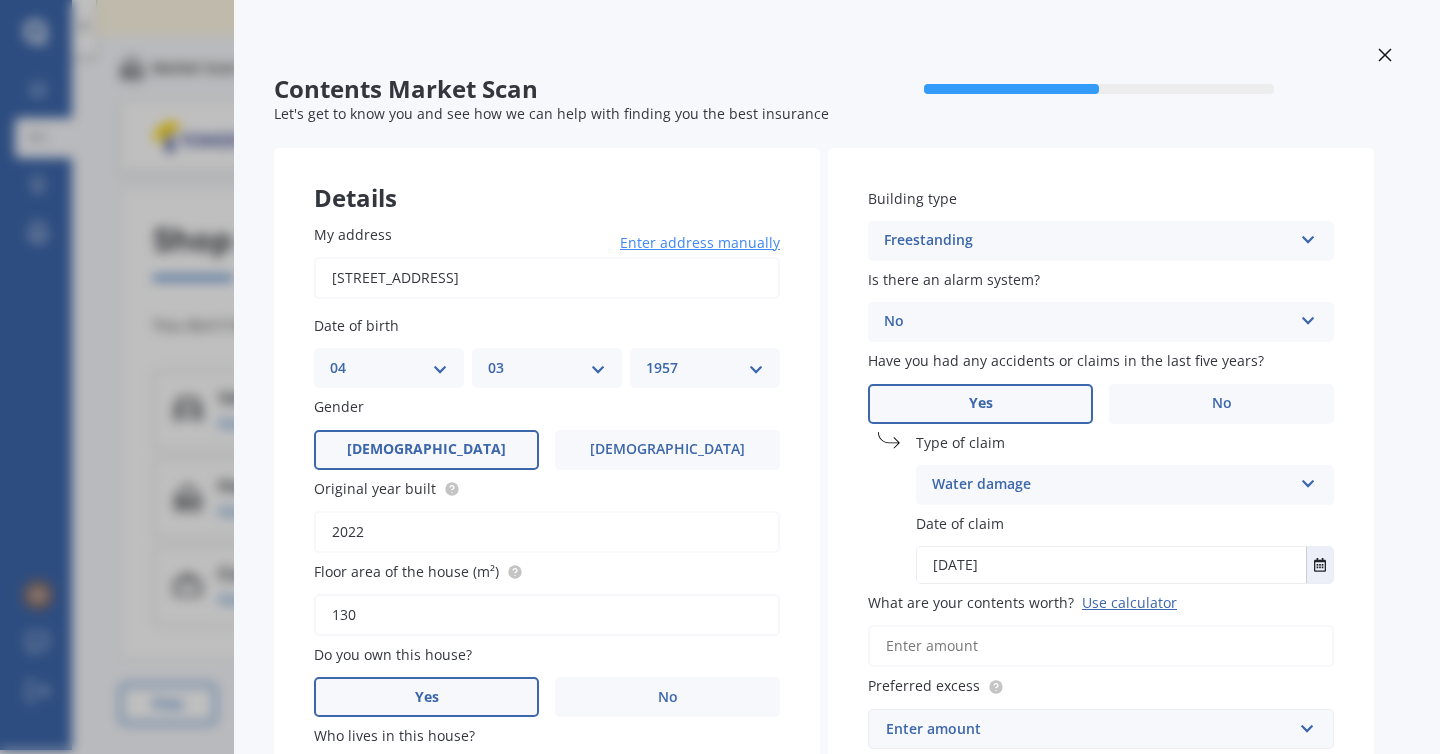 scroll, scrollTop: 237, scrollLeft: 0, axis: vertical 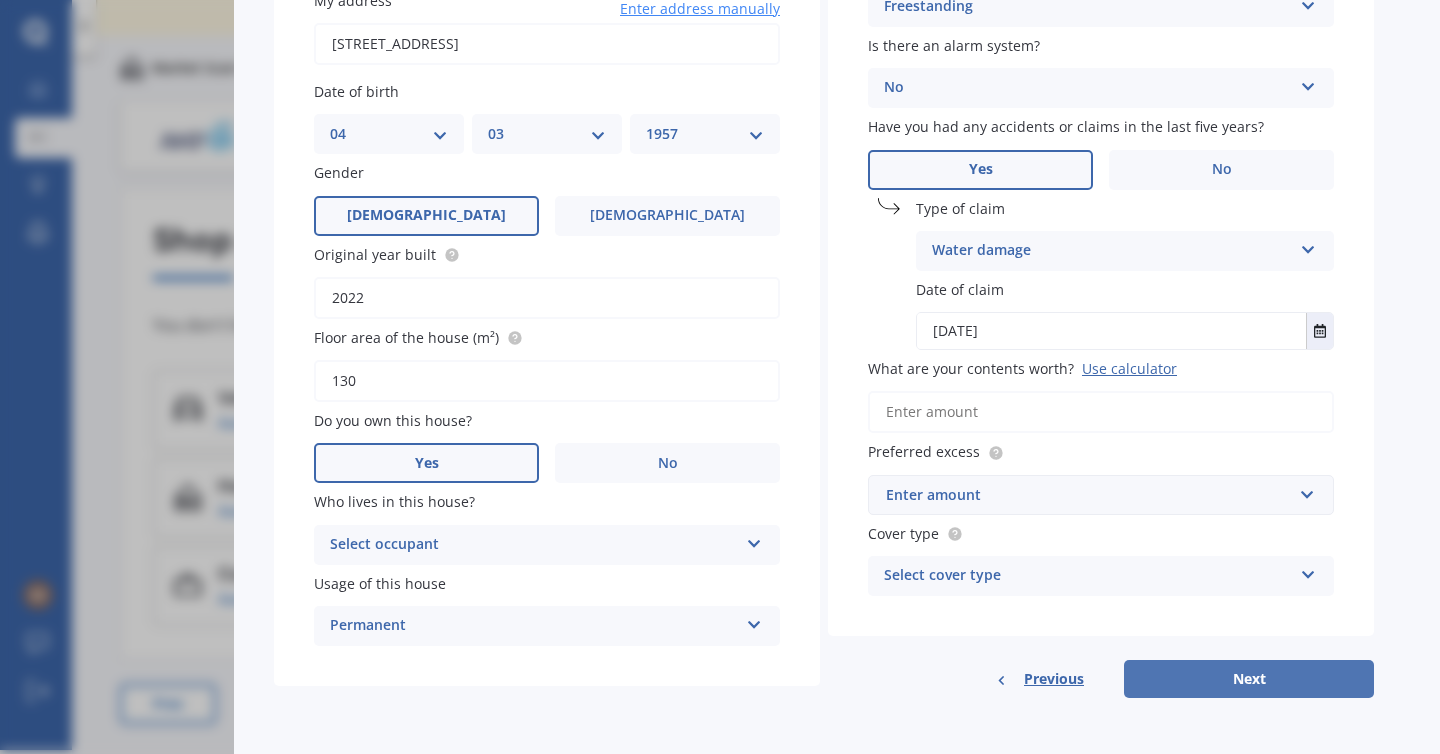 click on "Next" at bounding box center [1249, 679] 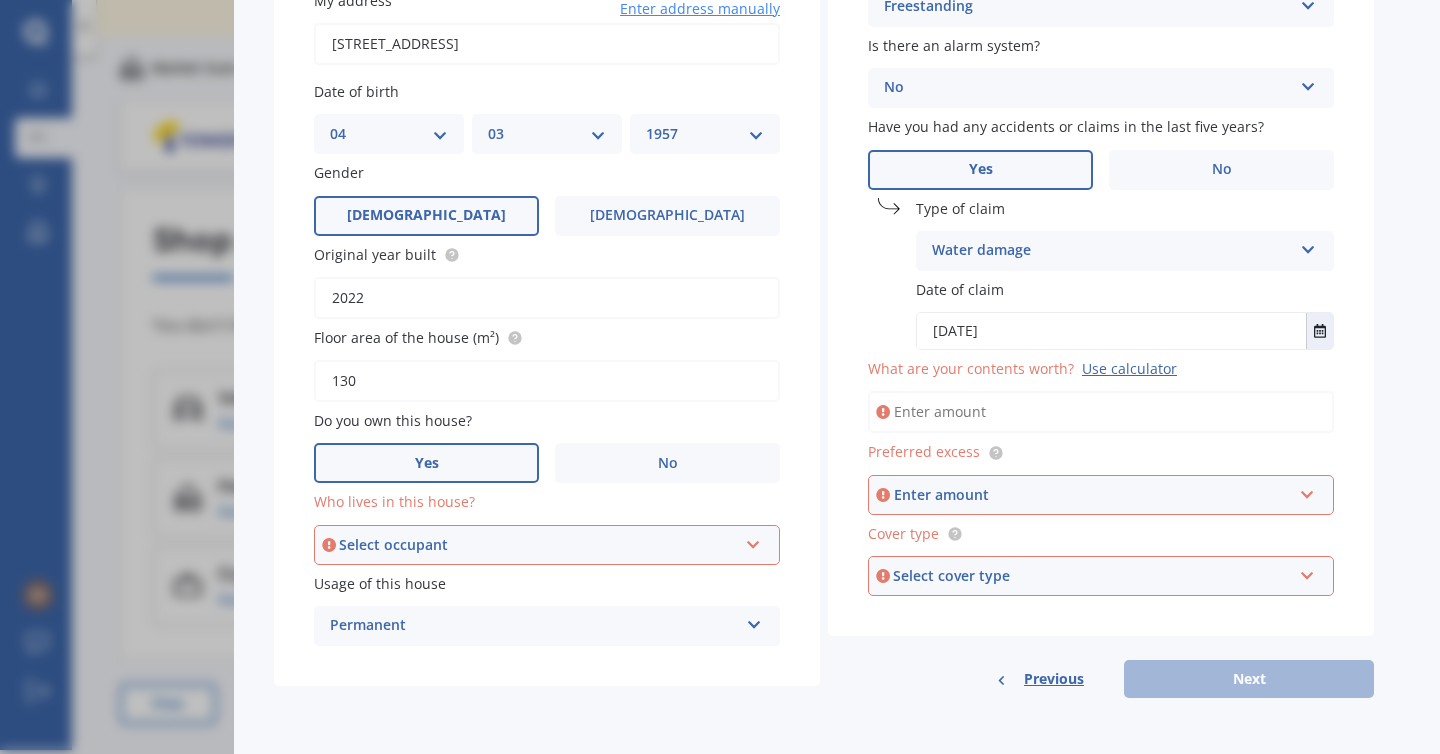 click at bounding box center [753, 541] 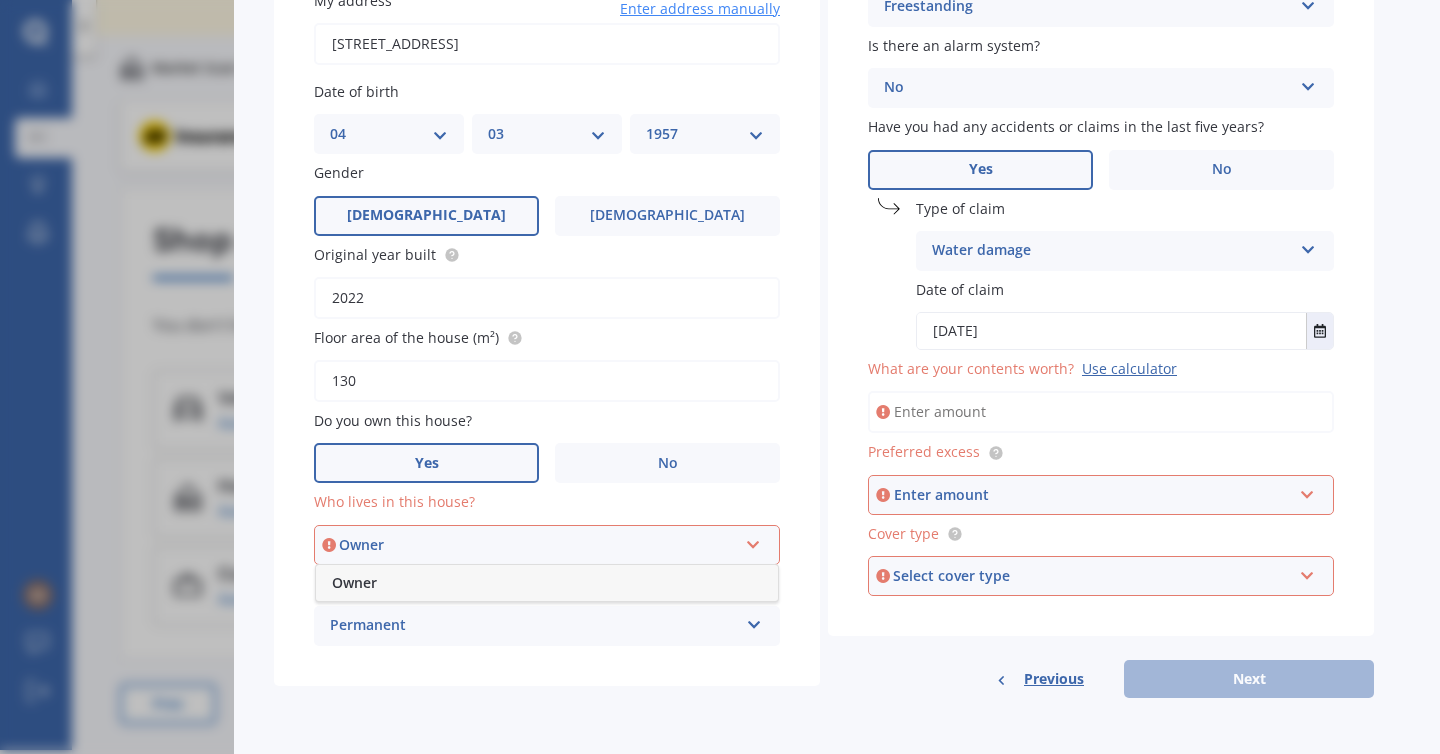 click on "Owner" at bounding box center [547, 583] 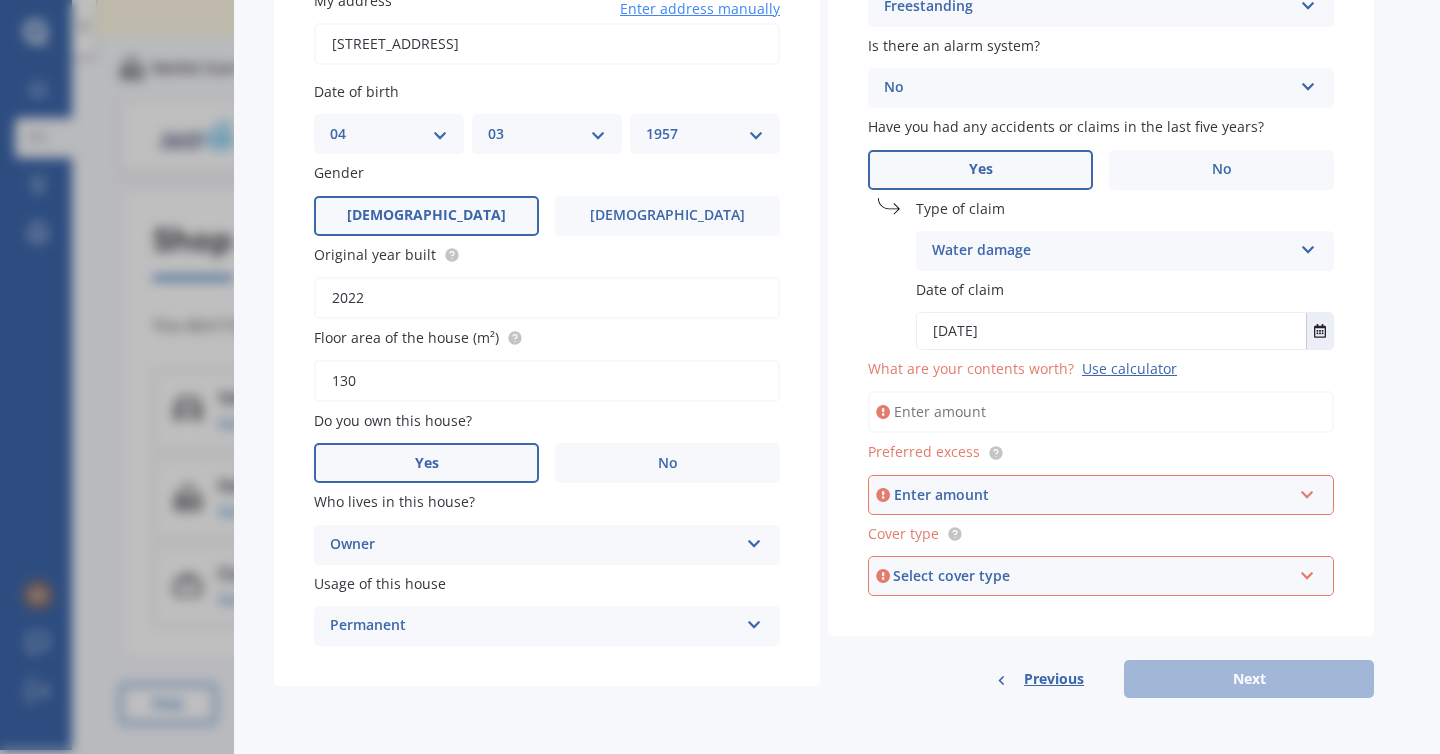 click on "What are your contents worth? Use calculator" at bounding box center (1101, 412) 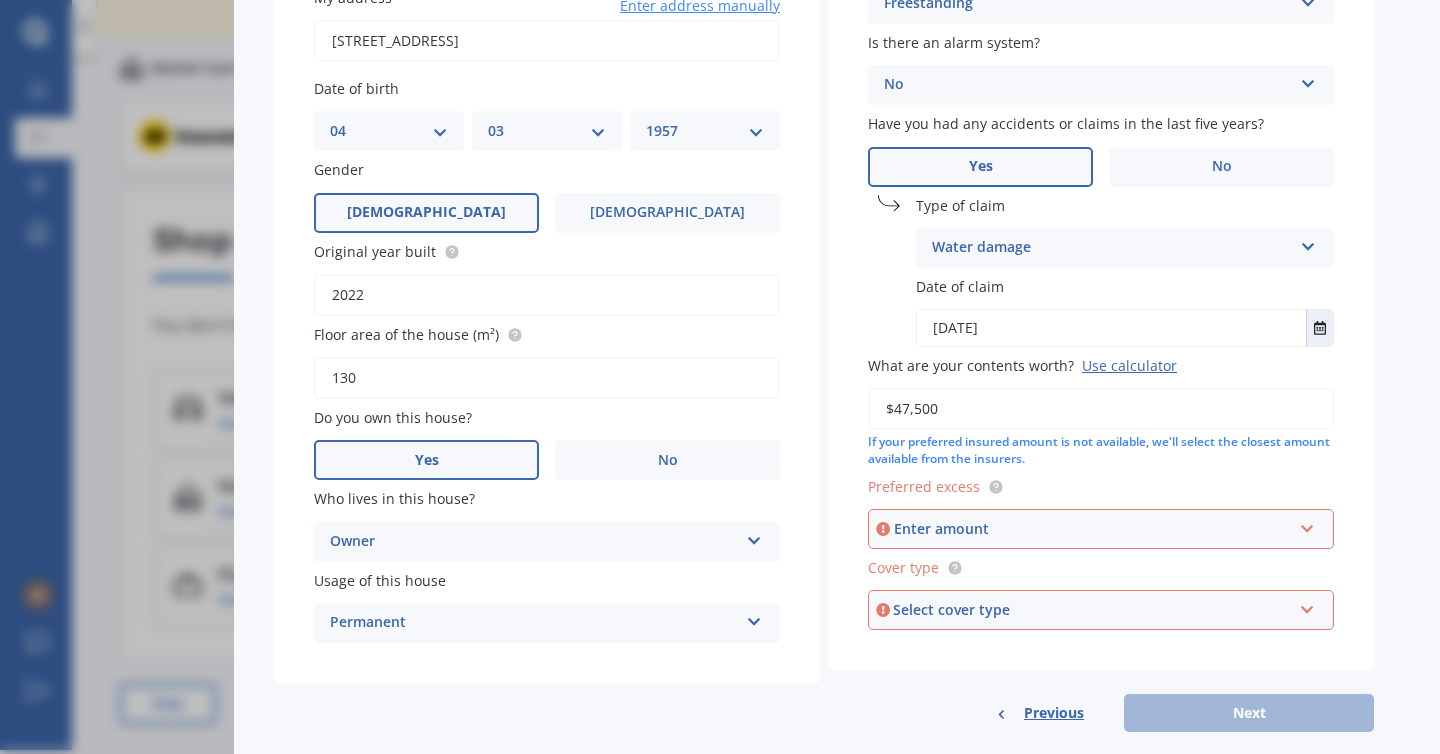 type on "$47,500" 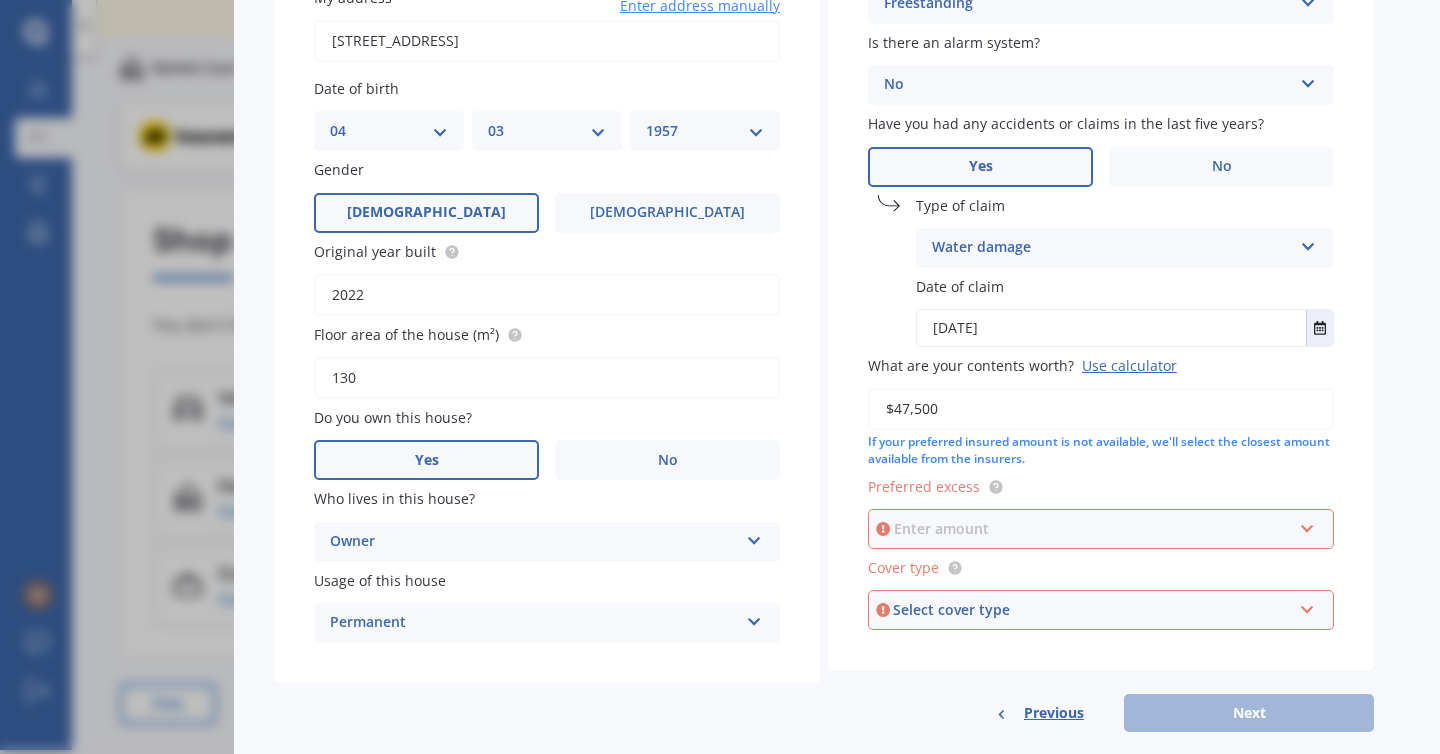 click at bounding box center [1094, 529] 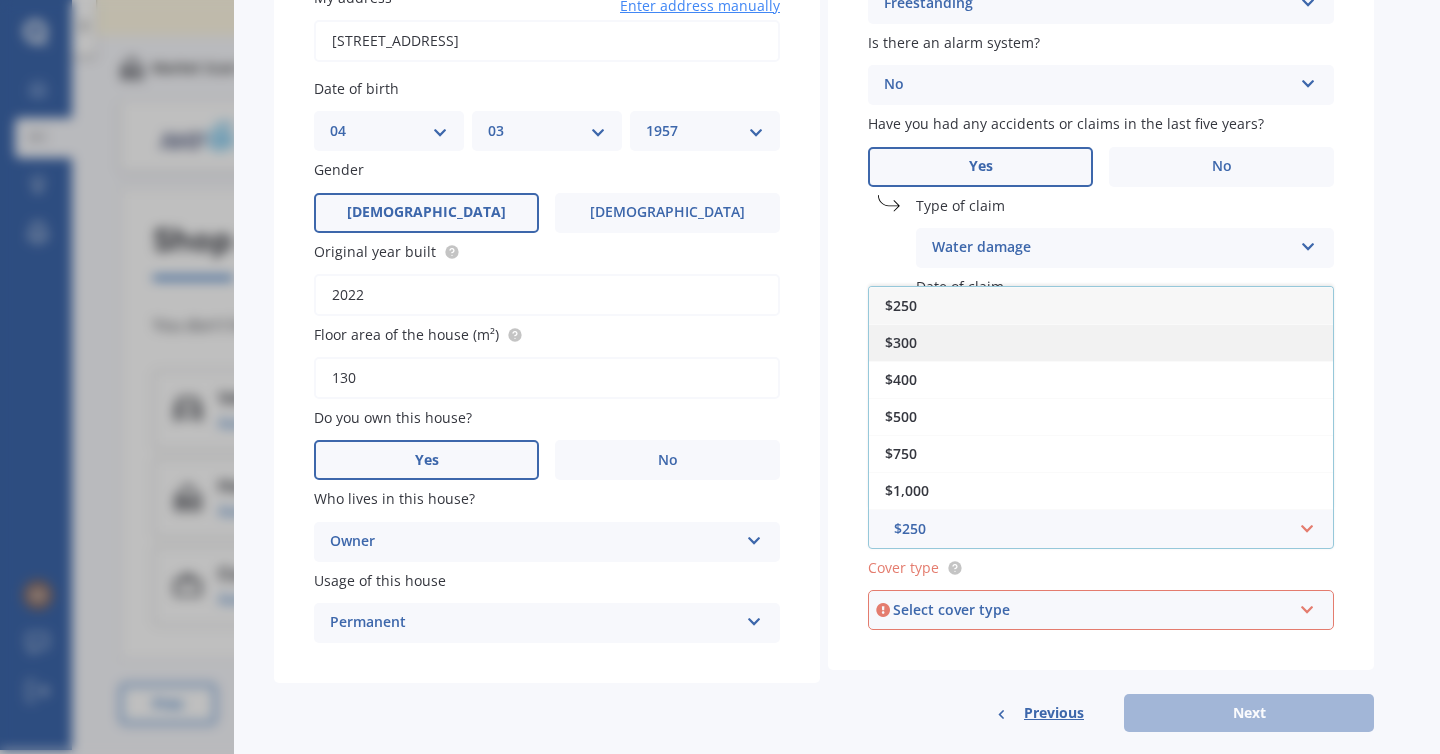 click on "$300" at bounding box center [1101, 342] 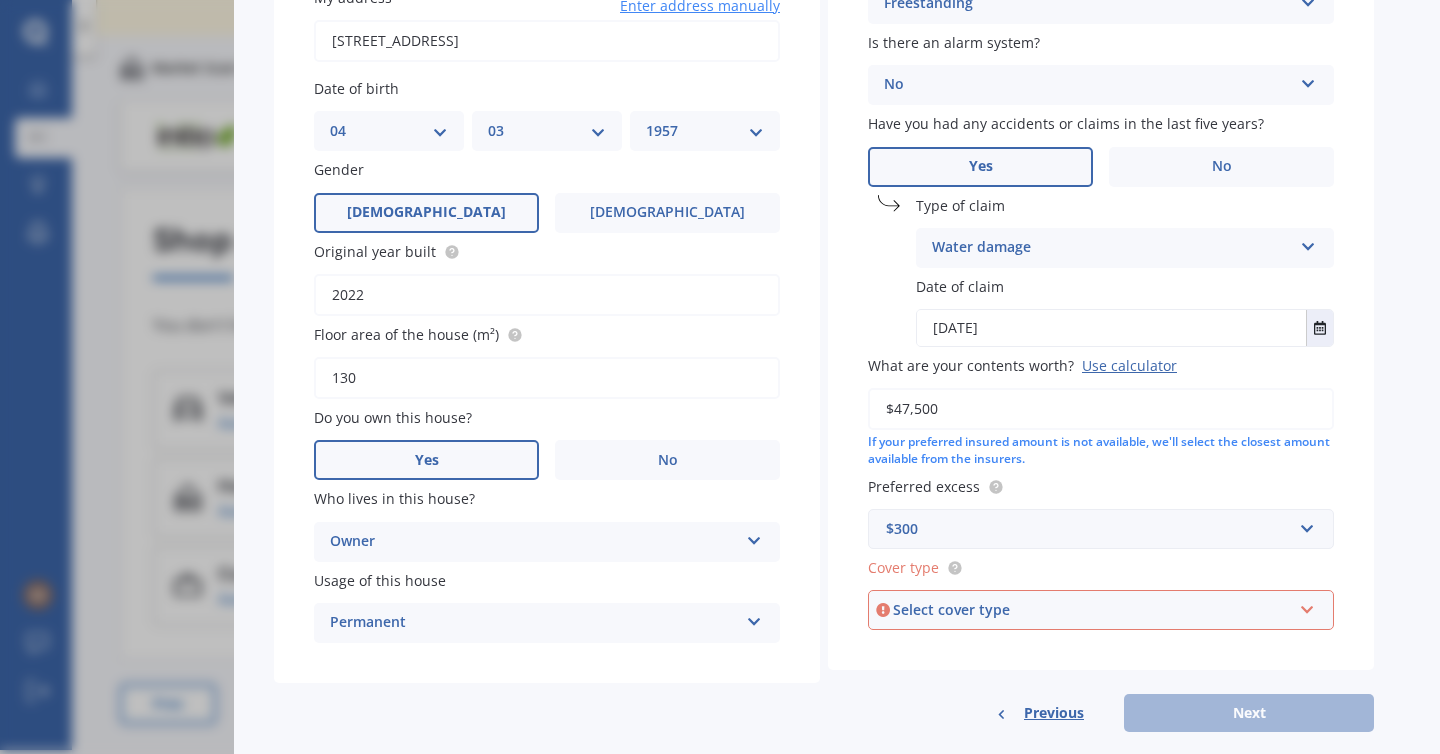 click at bounding box center (1307, 606) 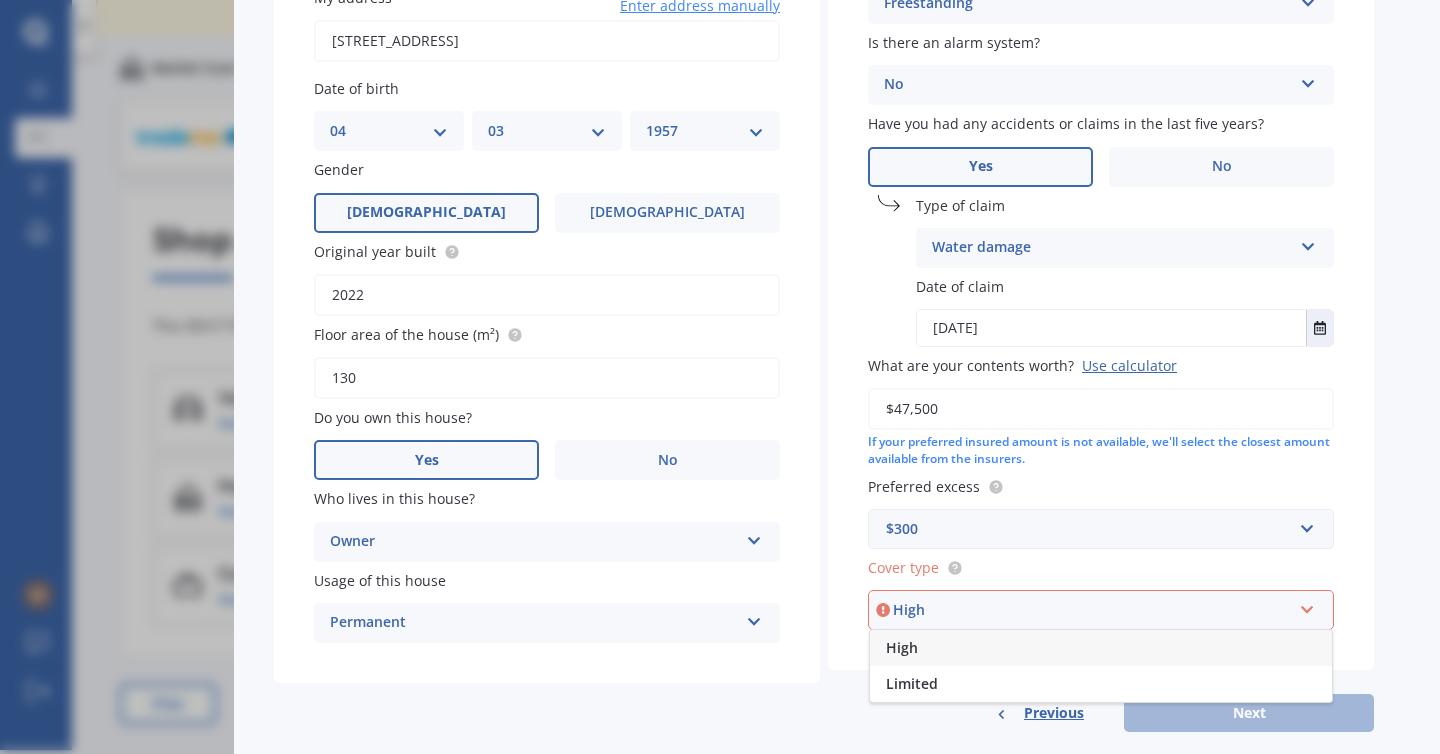 click on "High" at bounding box center [902, 647] 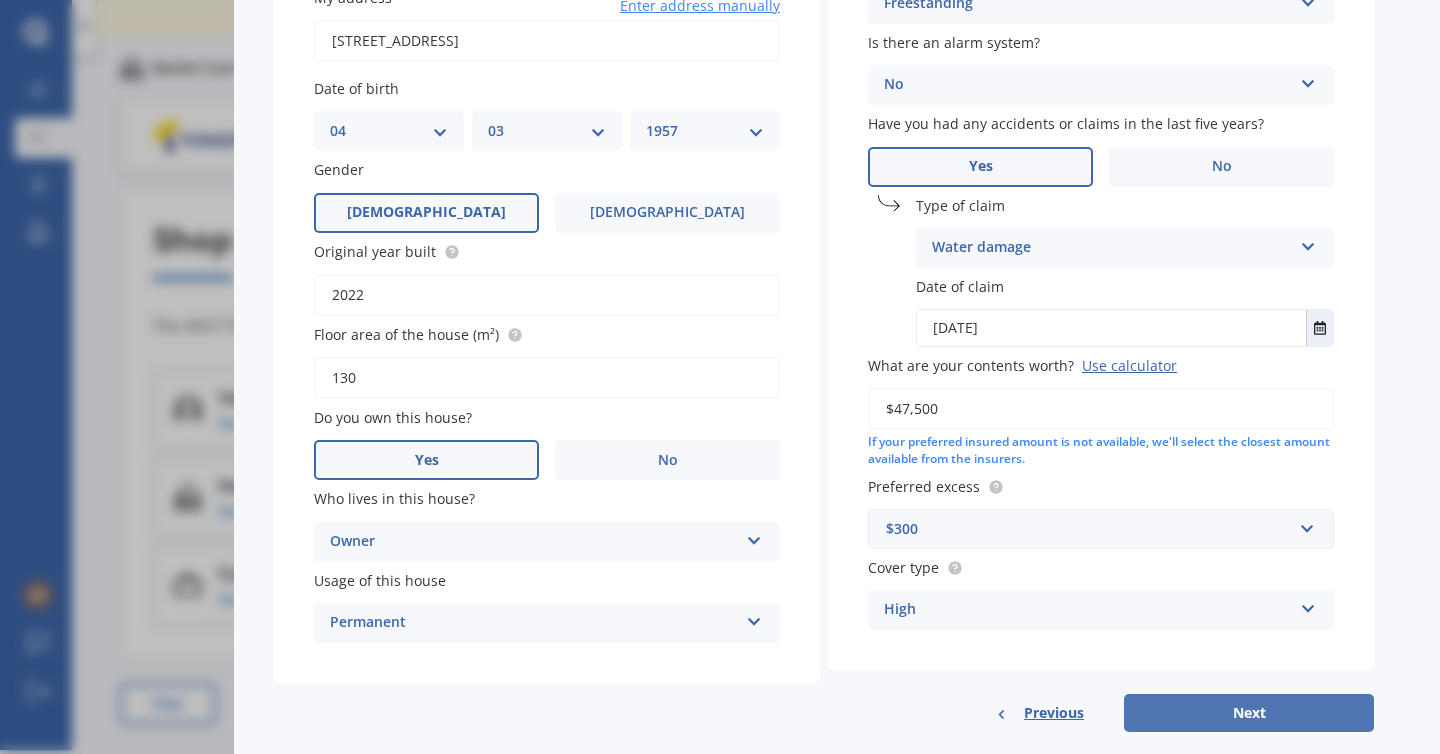 click on "Next" at bounding box center (1249, 713) 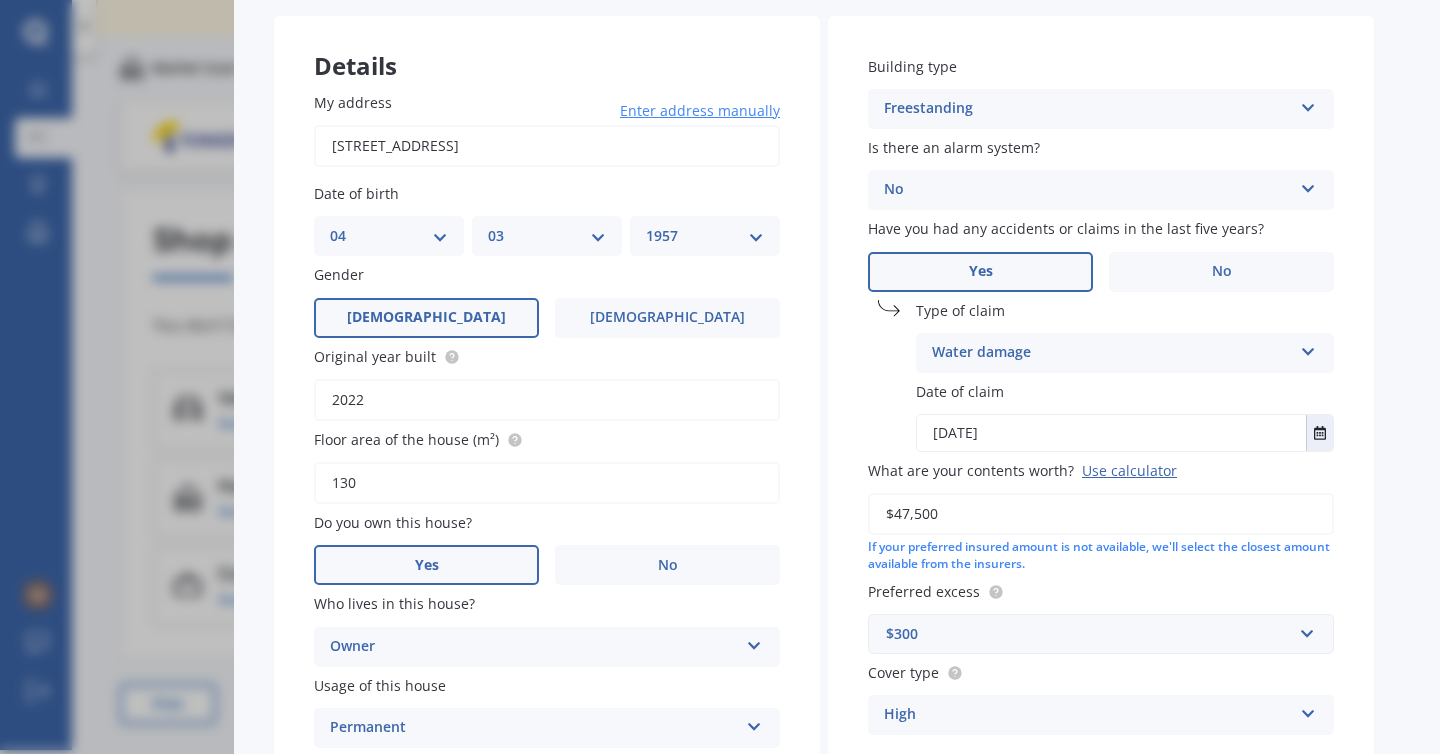 select on "04" 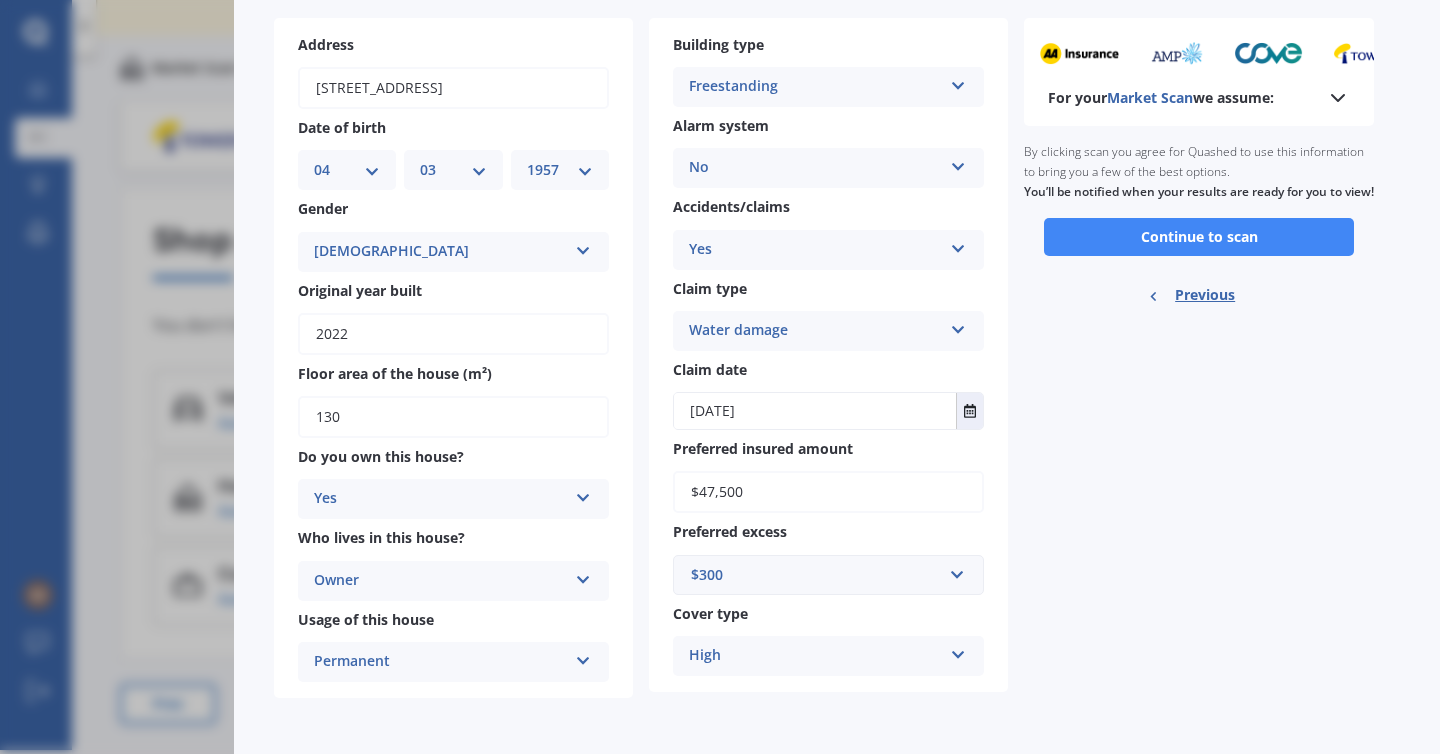 click on "Contents Market Scan summary 90 % Check your details and click continue to scan Address [STREET_ADDRESS] Date of birth DD 01 02 03 04 05 06 07 08 09 10 11 12 13 14 15 16 17 18 19 20 21 22 23 24 25 26 27 28 29 30 31 MM 01 02 03 04 05 06 07 08 09 10 11 12 YYYY 2009 2008 2007 2006 2005 2004 2003 2002 2001 2000 1999 1998 1997 1996 1995 1994 1993 1992 1991 1990 1989 1988 1987 1986 1985 1984 1983 1982 1981 1980 1979 1978 1977 1976 1975 1974 1973 1972 1971 1970 1969 1968 1967 1966 1965 1964 1963 1962 1961 1960 1959 1958 1957 1956 1955 1954 1953 1952 1951 1950 1949 1948 1947 1946 1945 1944 1943 1942 1941 1940 1939 1938 1937 1936 1935 1934 1933 1932 1931 1930 1929 1928 1927 1926 1925 1924 1923 1922 1921 1920 1919 1918 1917 1916 1915 1914 1913 1912 1911 1910 Gender [DEMOGRAPHIC_DATA] [DEMOGRAPHIC_DATA] [DEMOGRAPHIC_DATA] Original year built 2022 Floor area of the house (m²) 130 Do you own this house? Yes Yes No Who lives in this house? Owner Owner Usage of this house Permanent Permanent Holiday (without tenancy) Building type Freestanding No No" at bounding box center (824, 329) 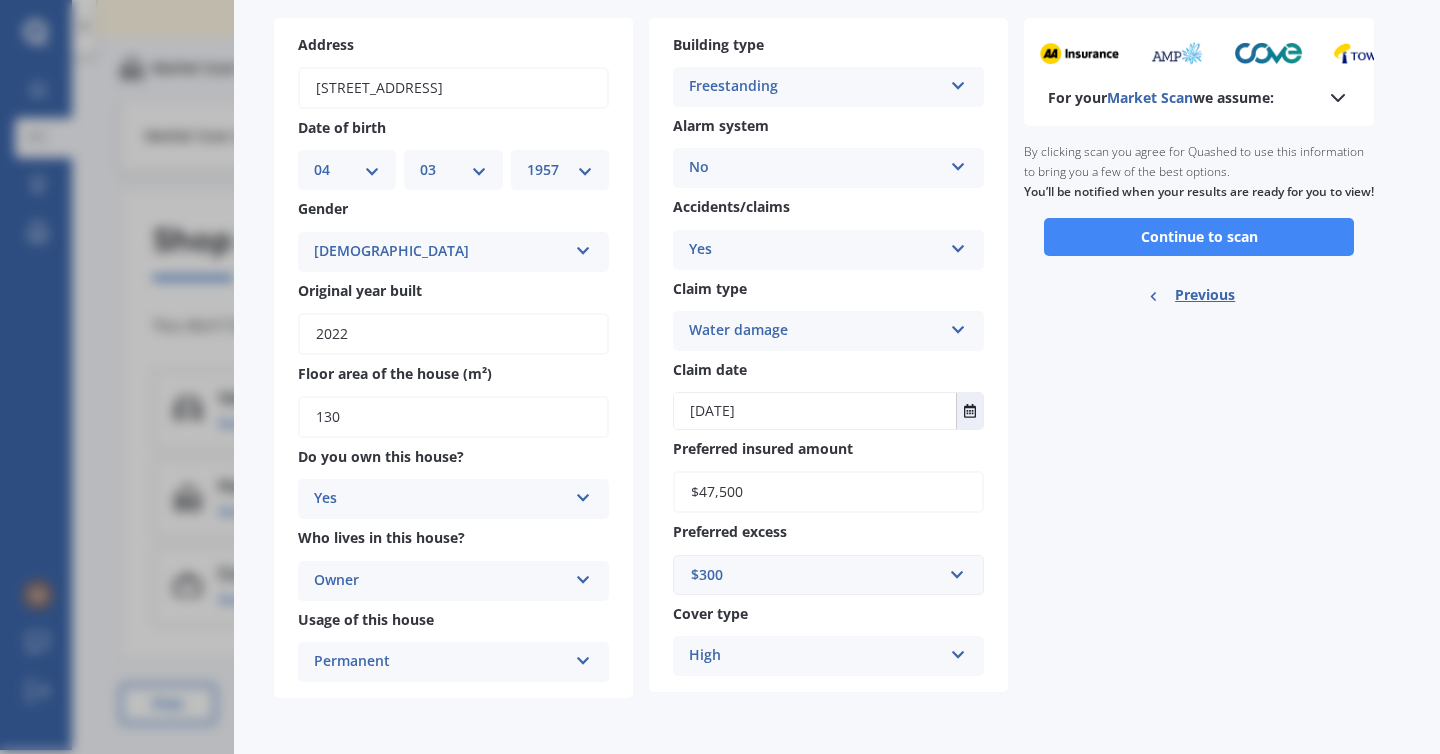click 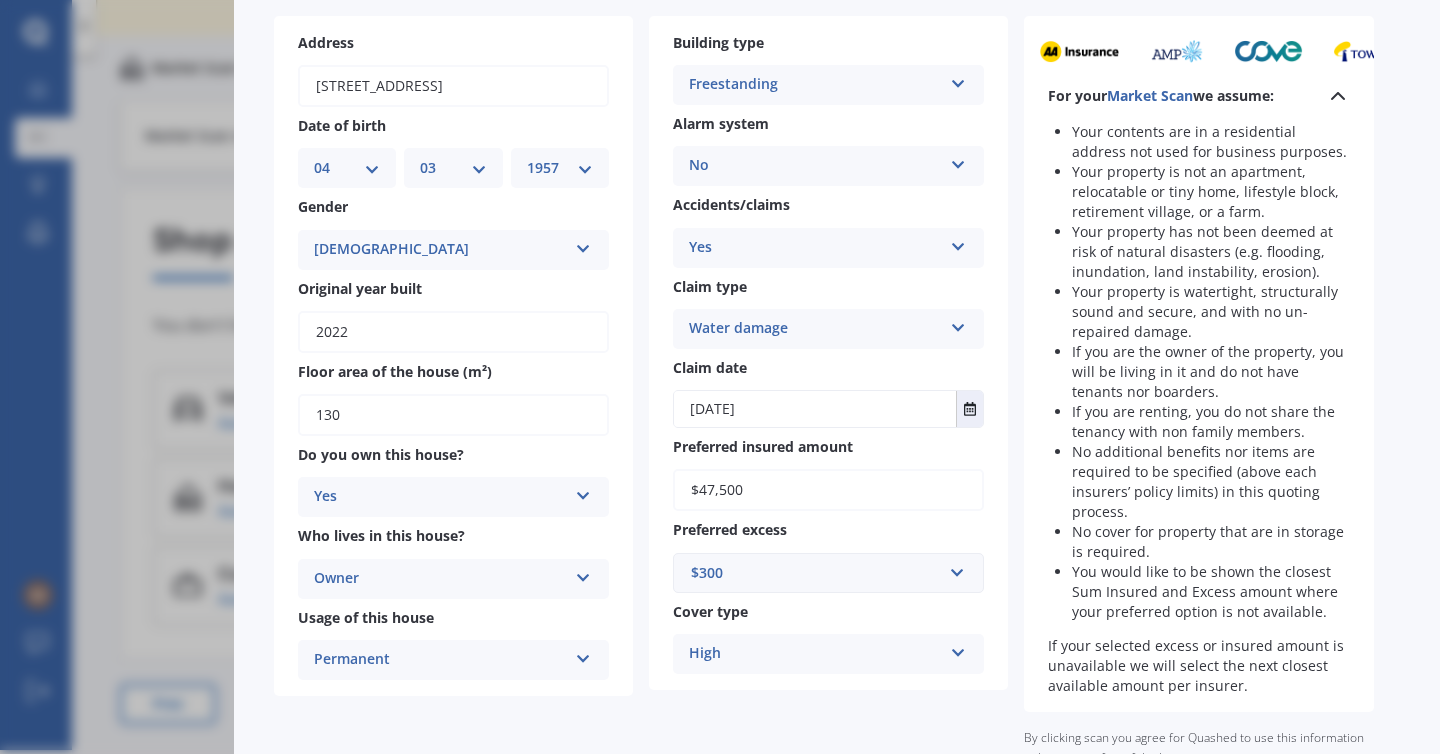 scroll, scrollTop: 237, scrollLeft: 0, axis: vertical 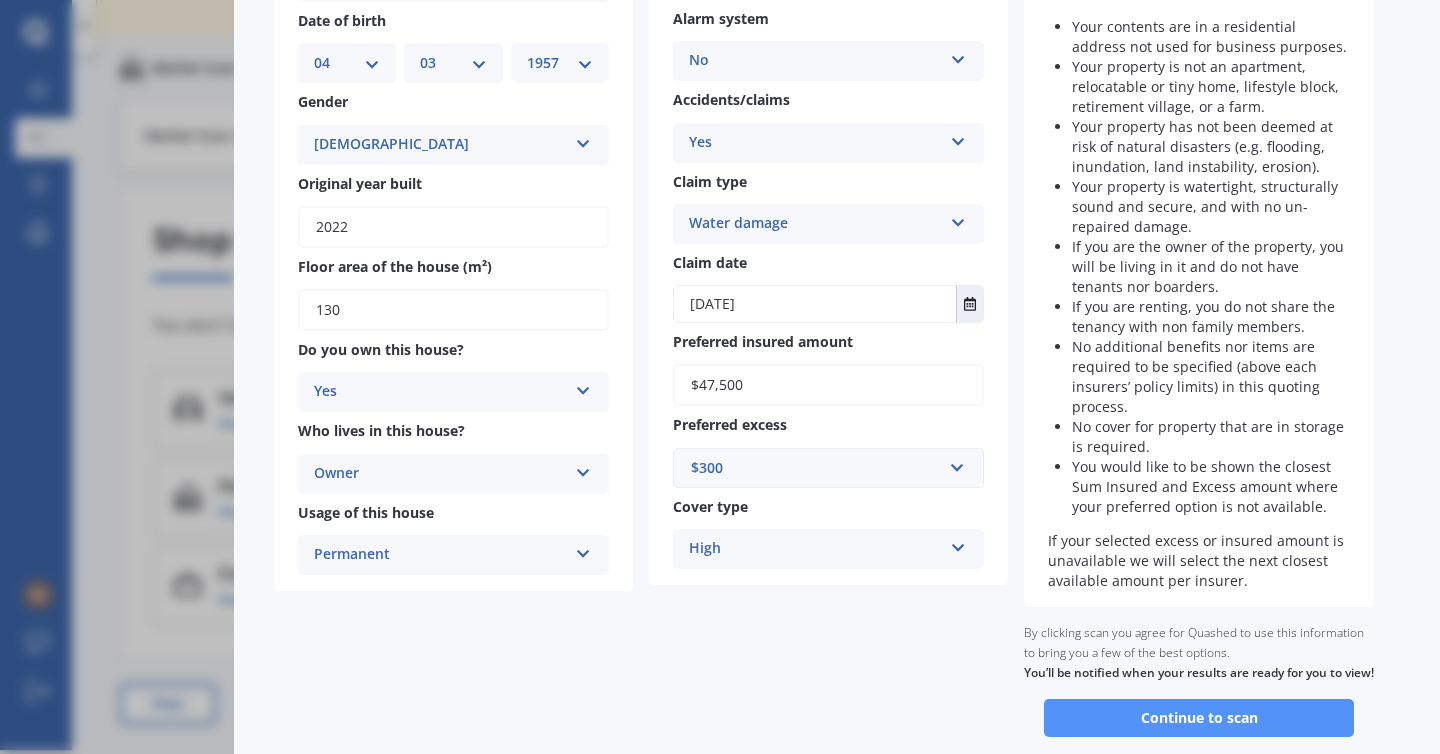 click on "Continue to scan" at bounding box center [1199, 718] 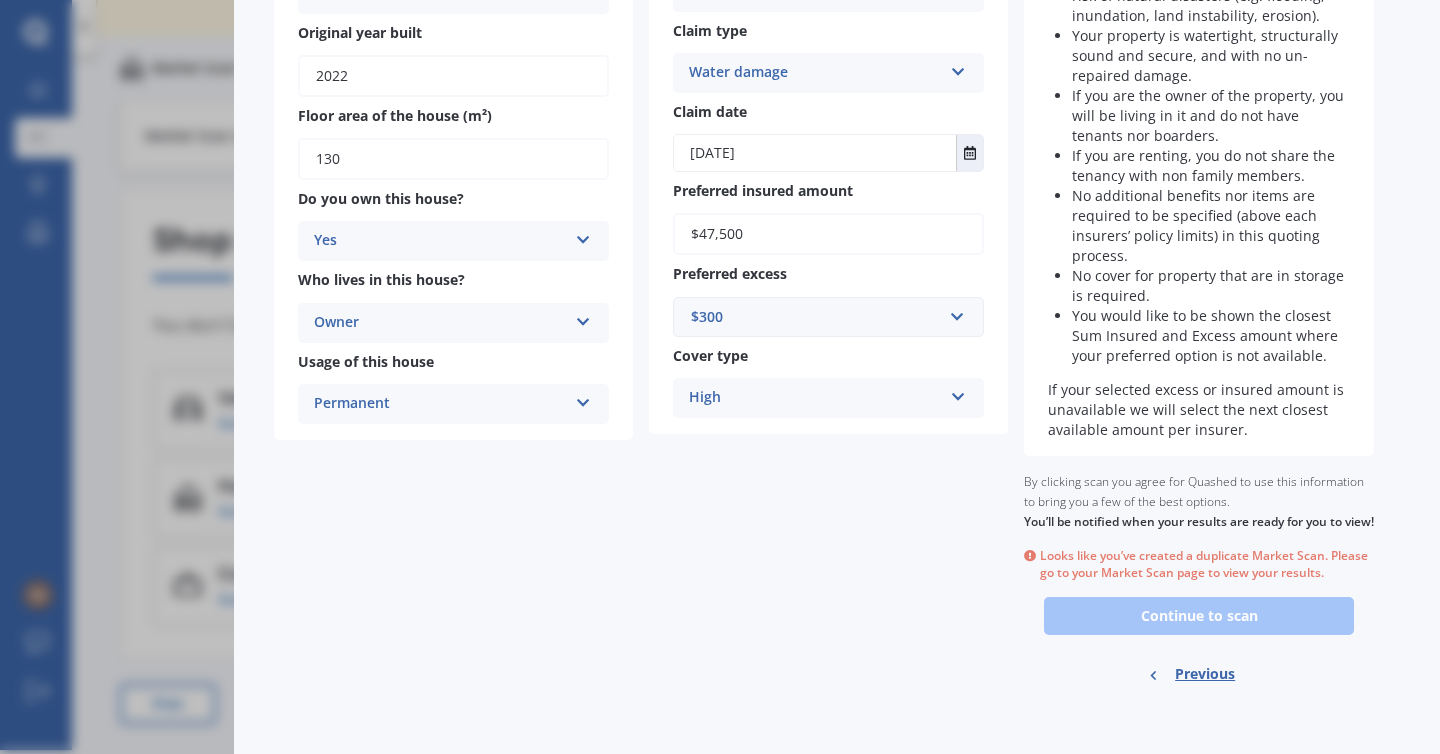scroll, scrollTop: 391, scrollLeft: 0, axis: vertical 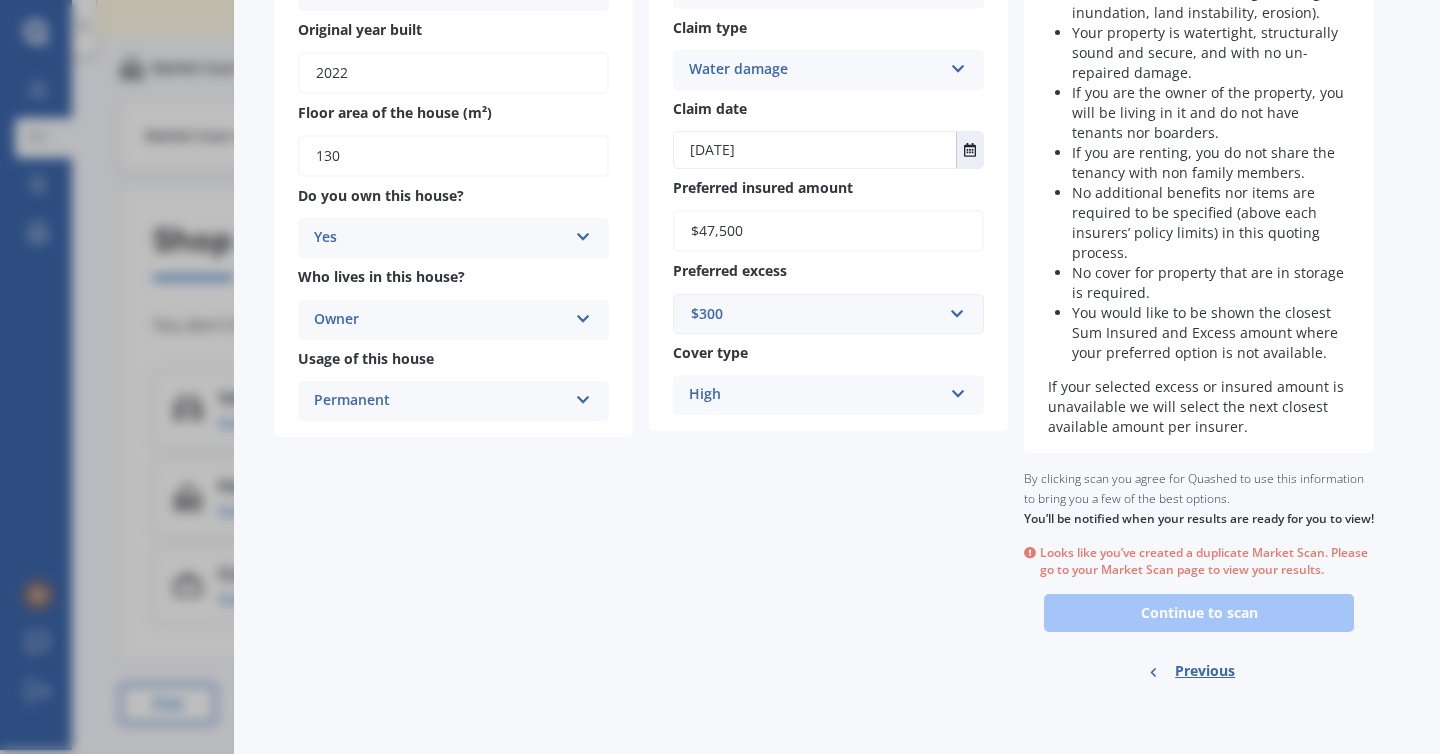 click on "Previous" at bounding box center [1205, 671] 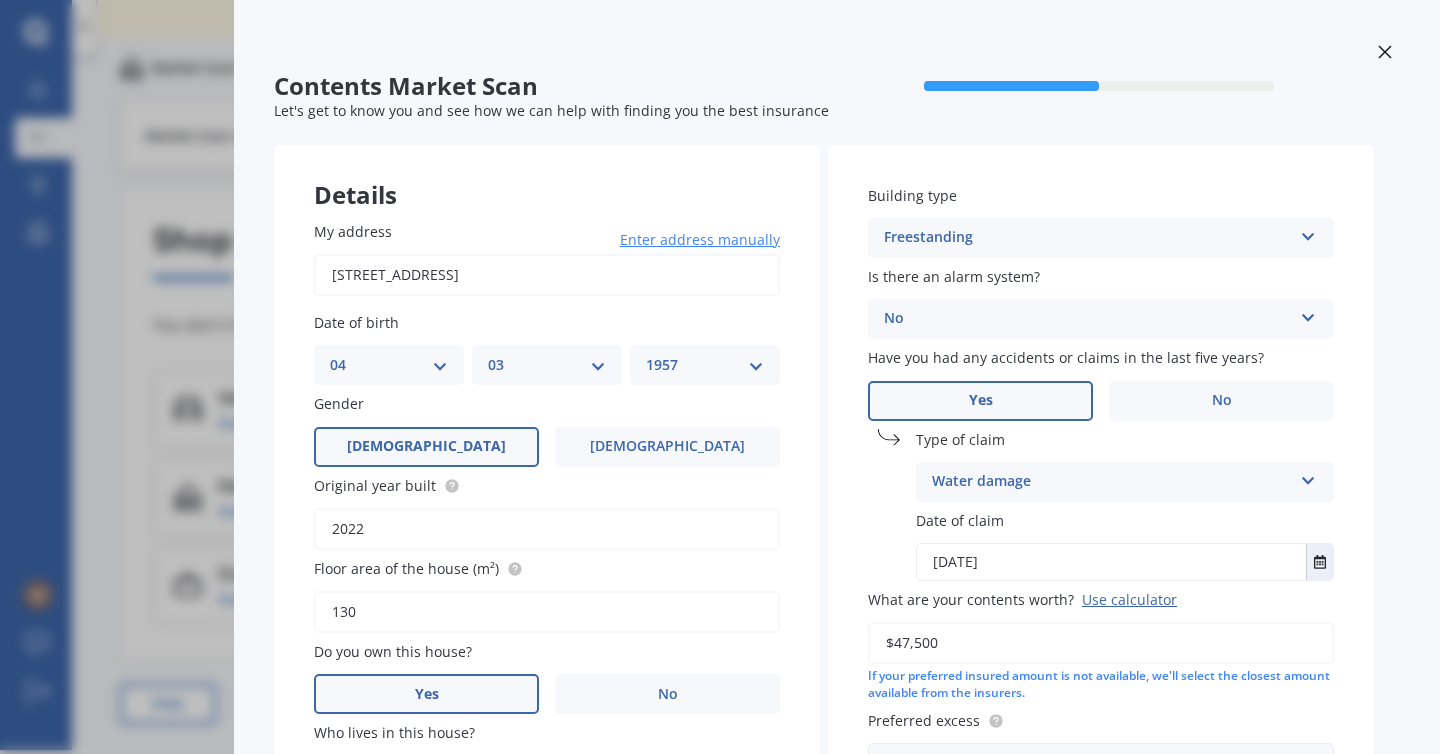 scroll, scrollTop: 275, scrollLeft: 0, axis: vertical 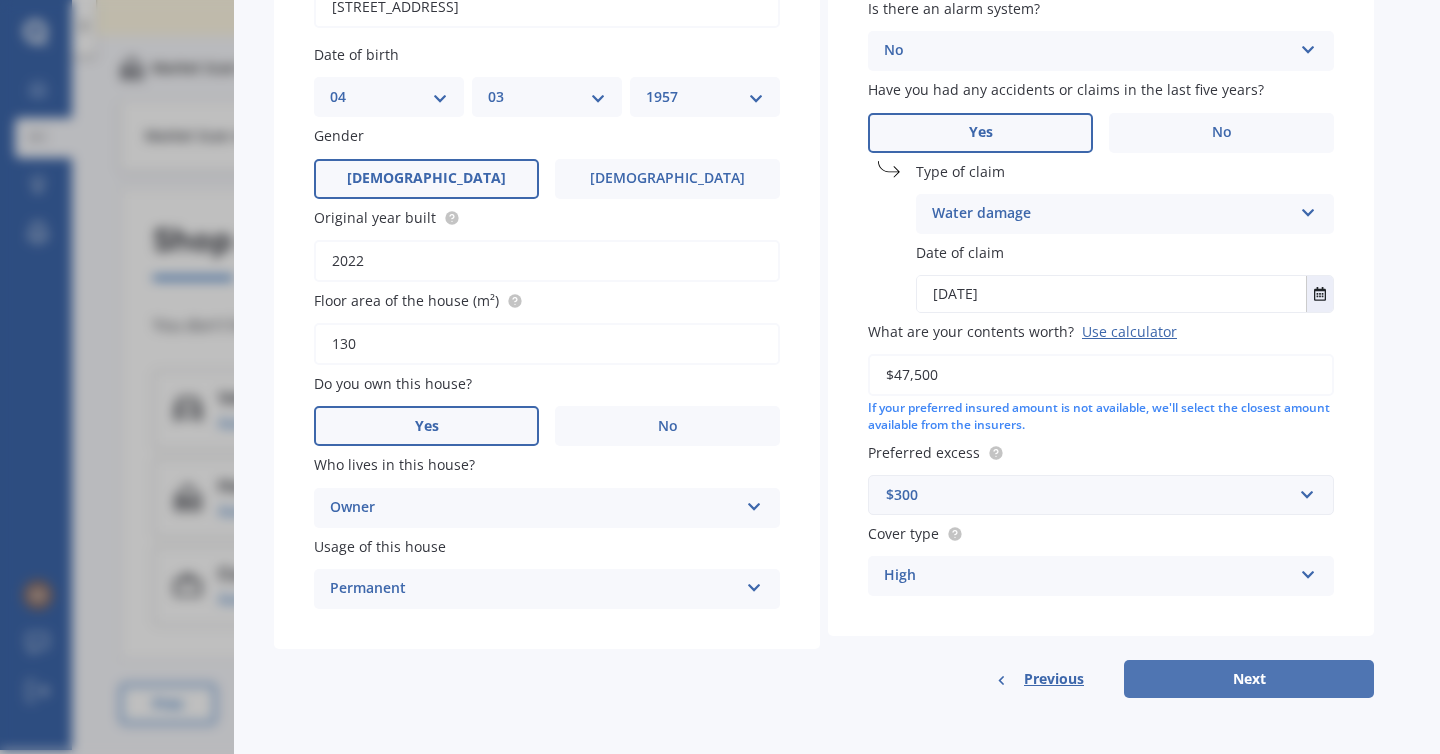 click on "Next" at bounding box center [1249, 679] 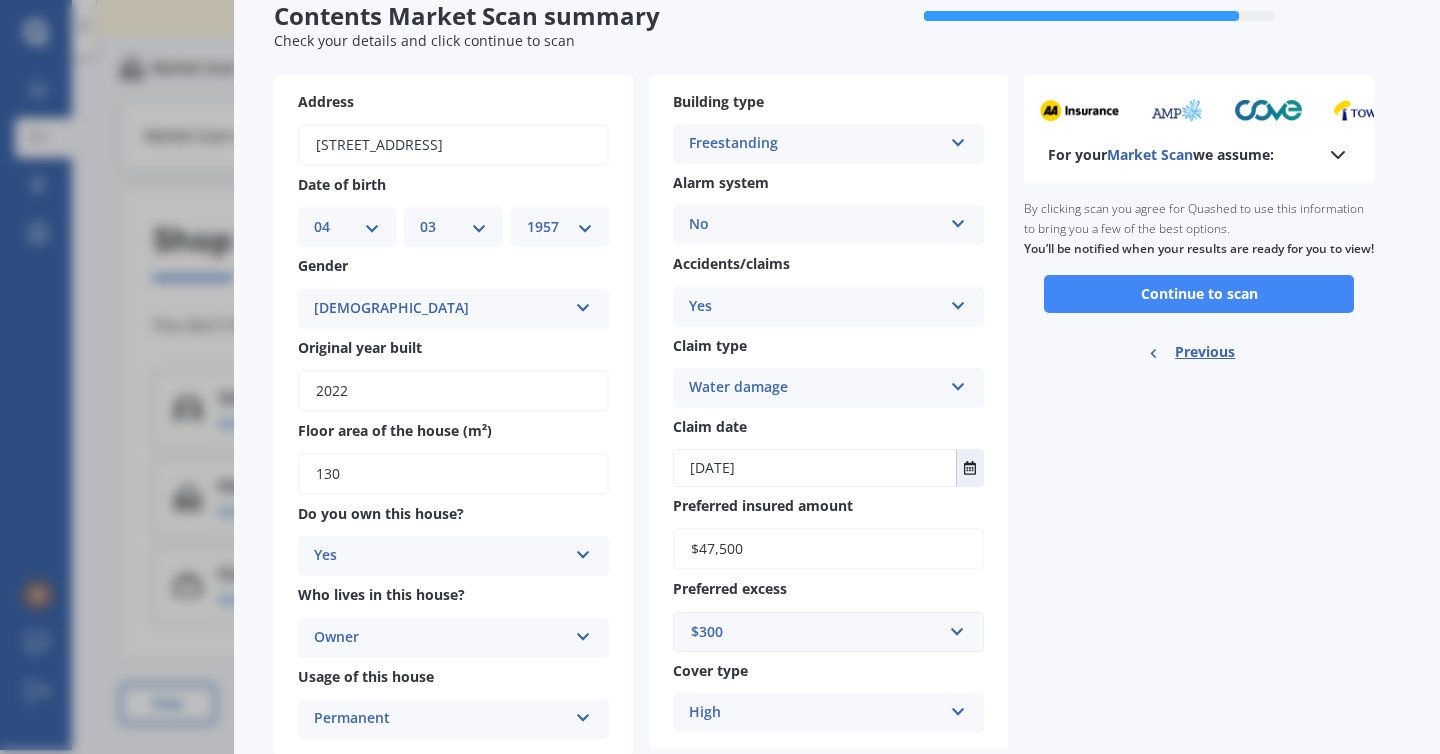 scroll, scrollTop: 132, scrollLeft: 0, axis: vertical 